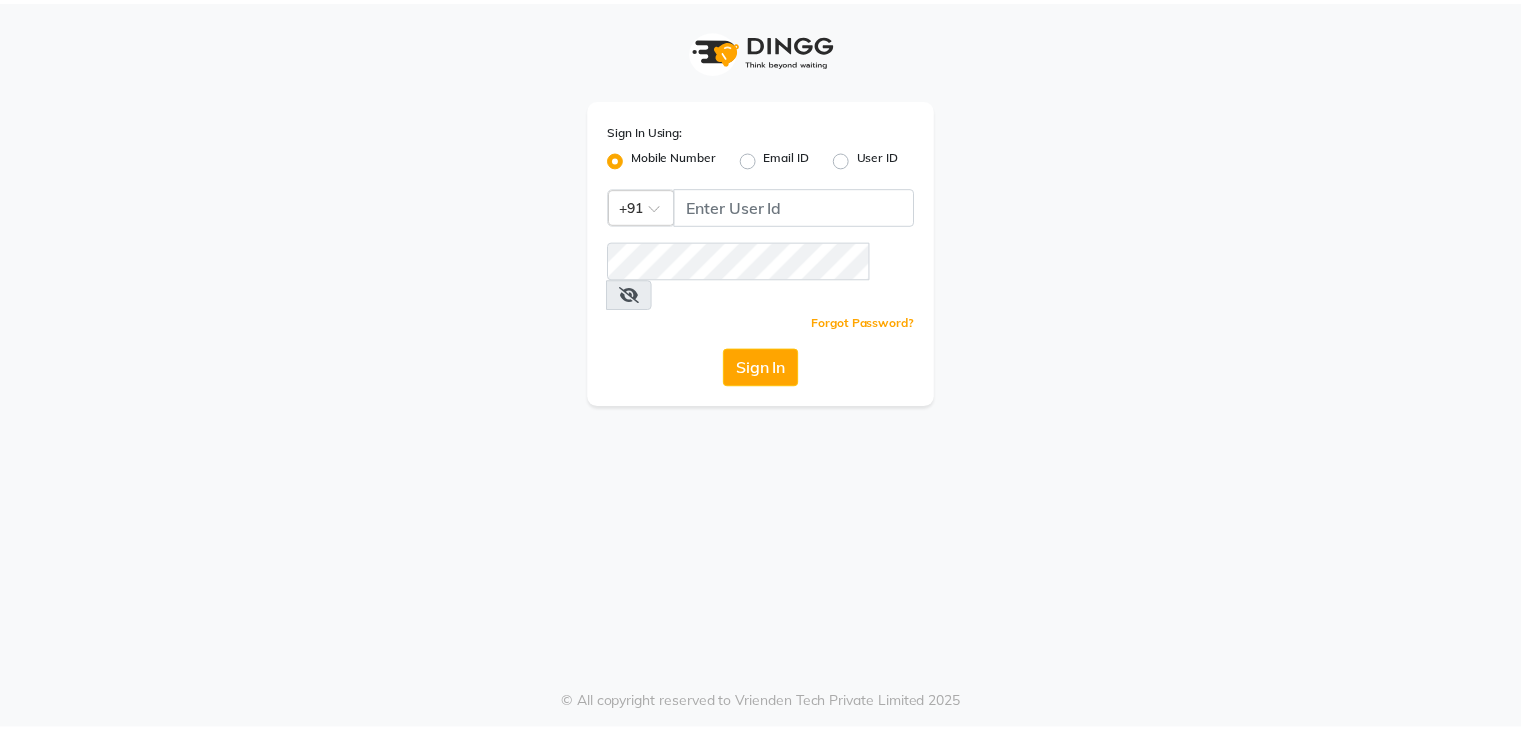 scroll, scrollTop: 0, scrollLeft: 0, axis: both 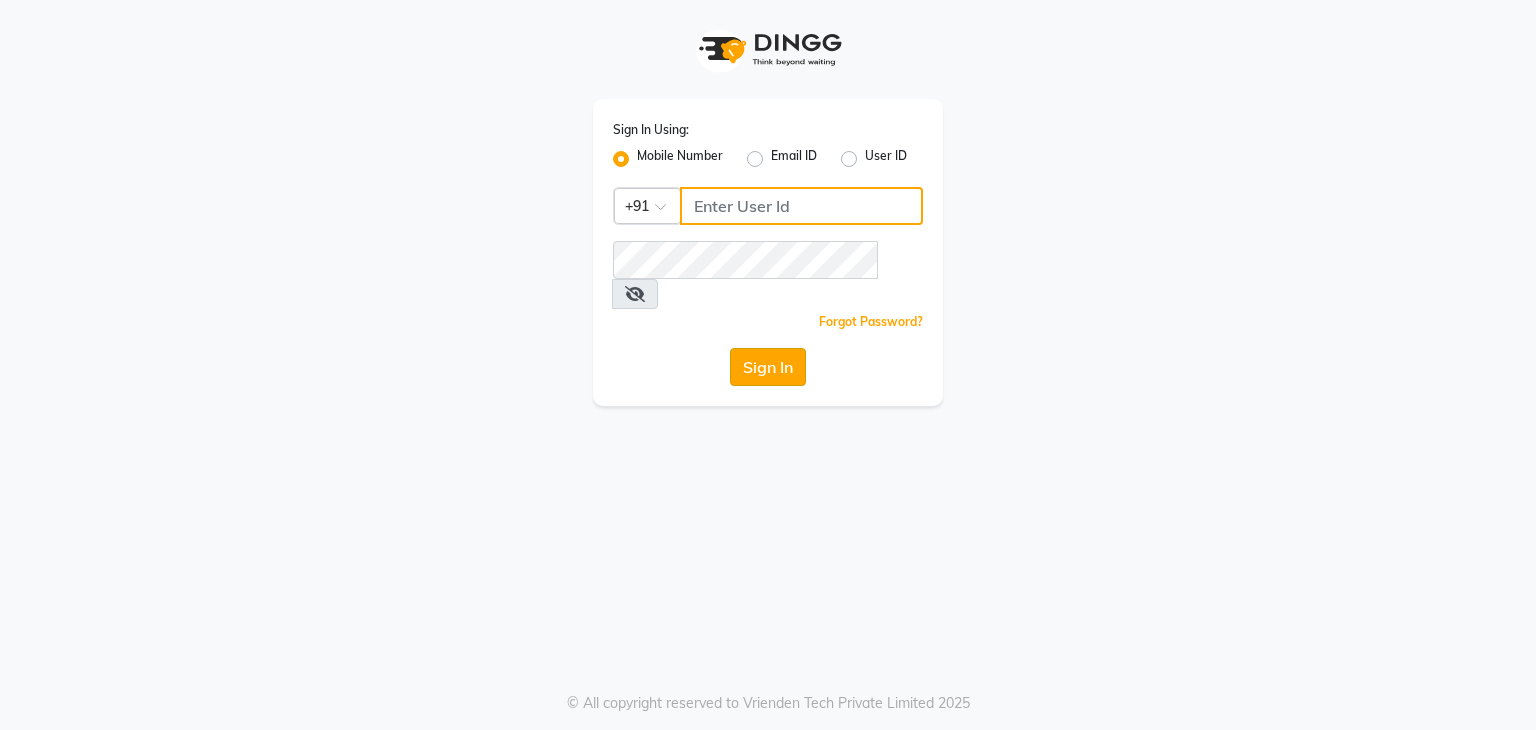 type on "9866771465" 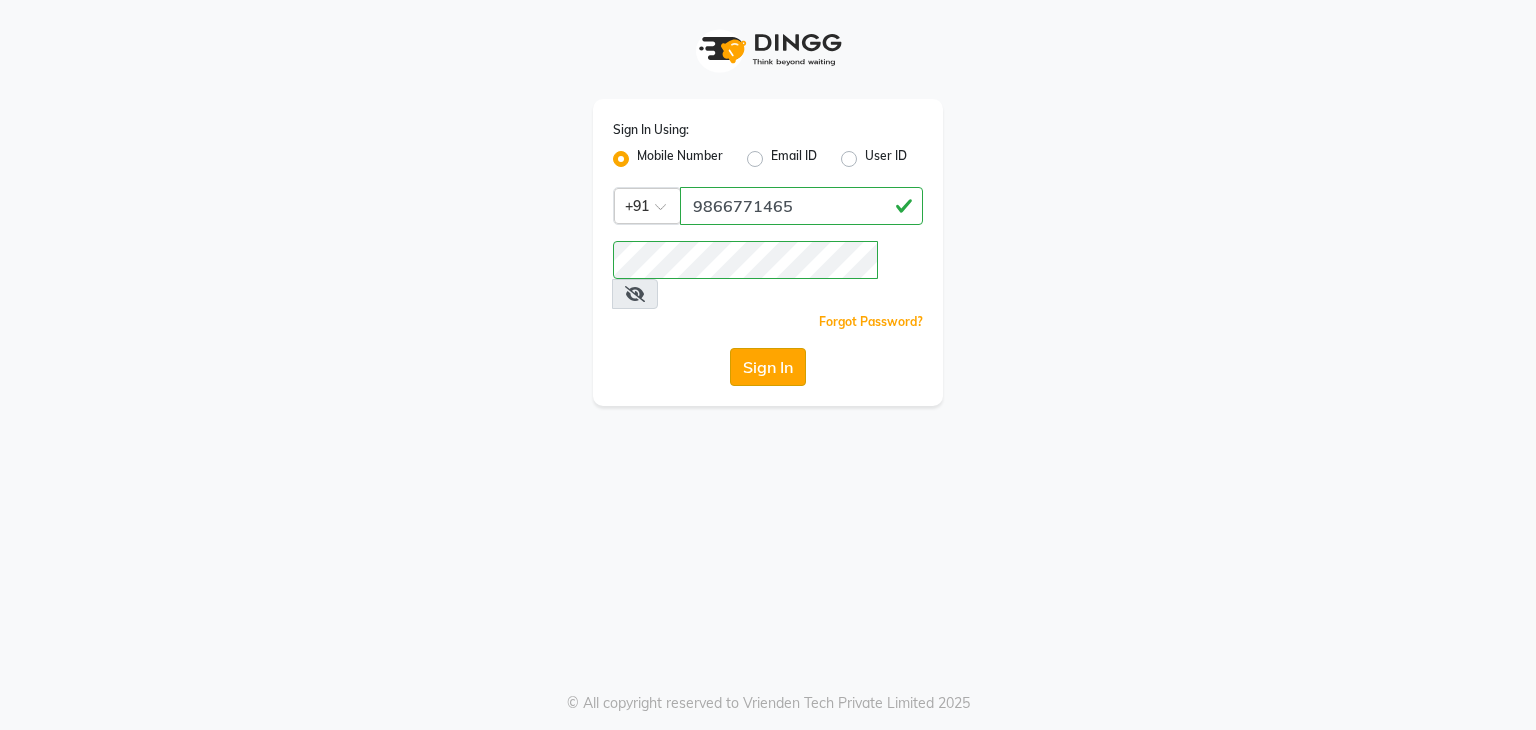 click on "Sign In" 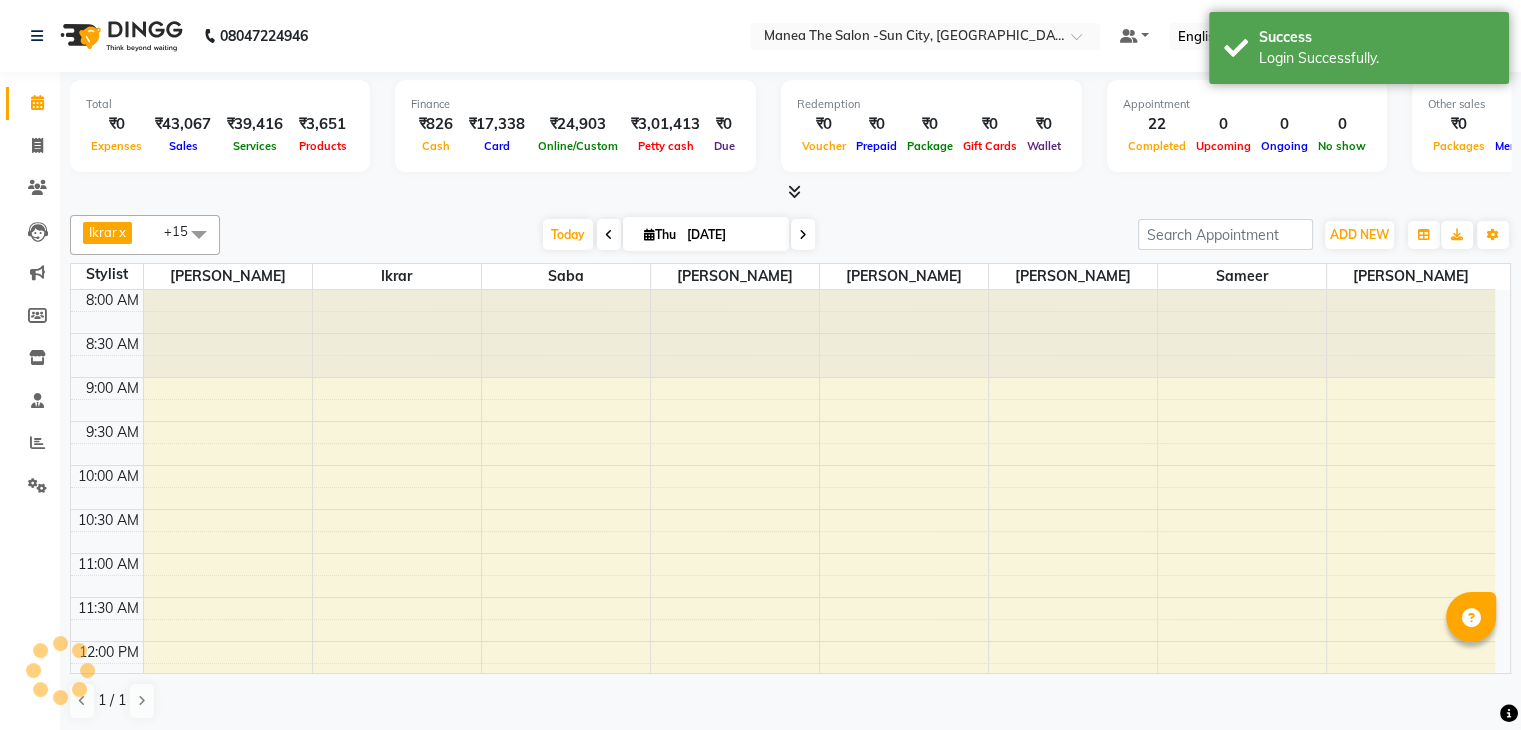 scroll, scrollTop: 0, scrollLeft: 0, axis: both 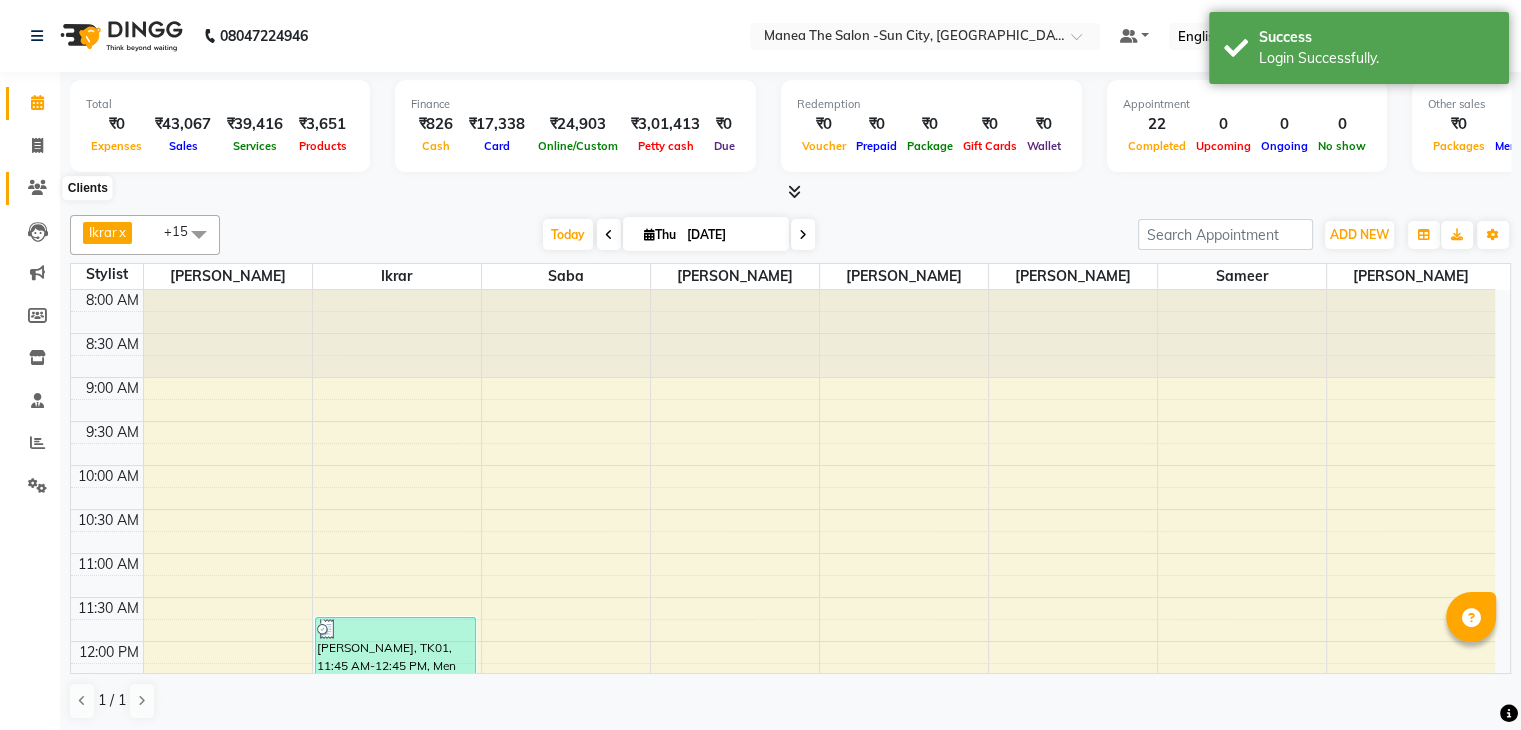 click 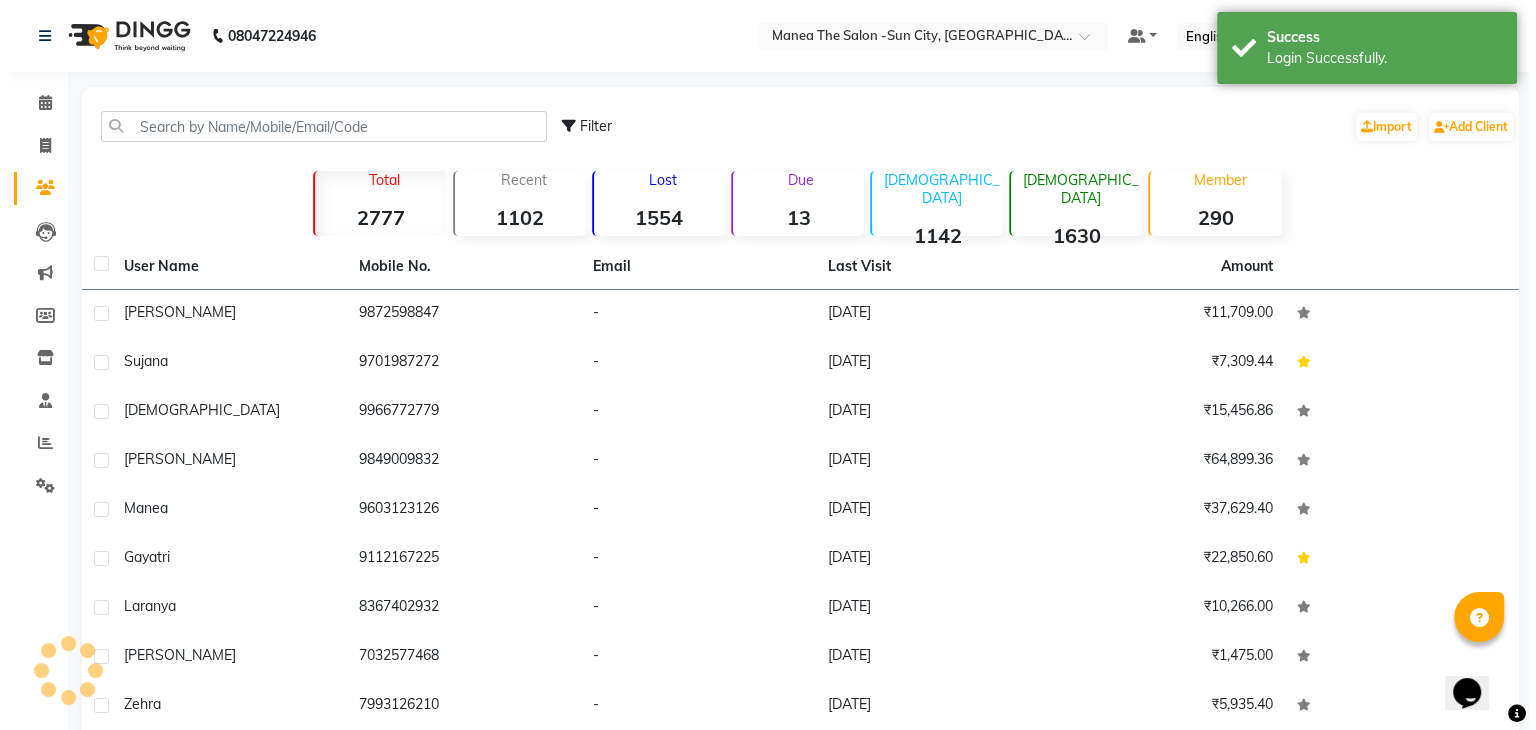 scroll, scrollTop: 0, scrollLeft: 0, axis: both 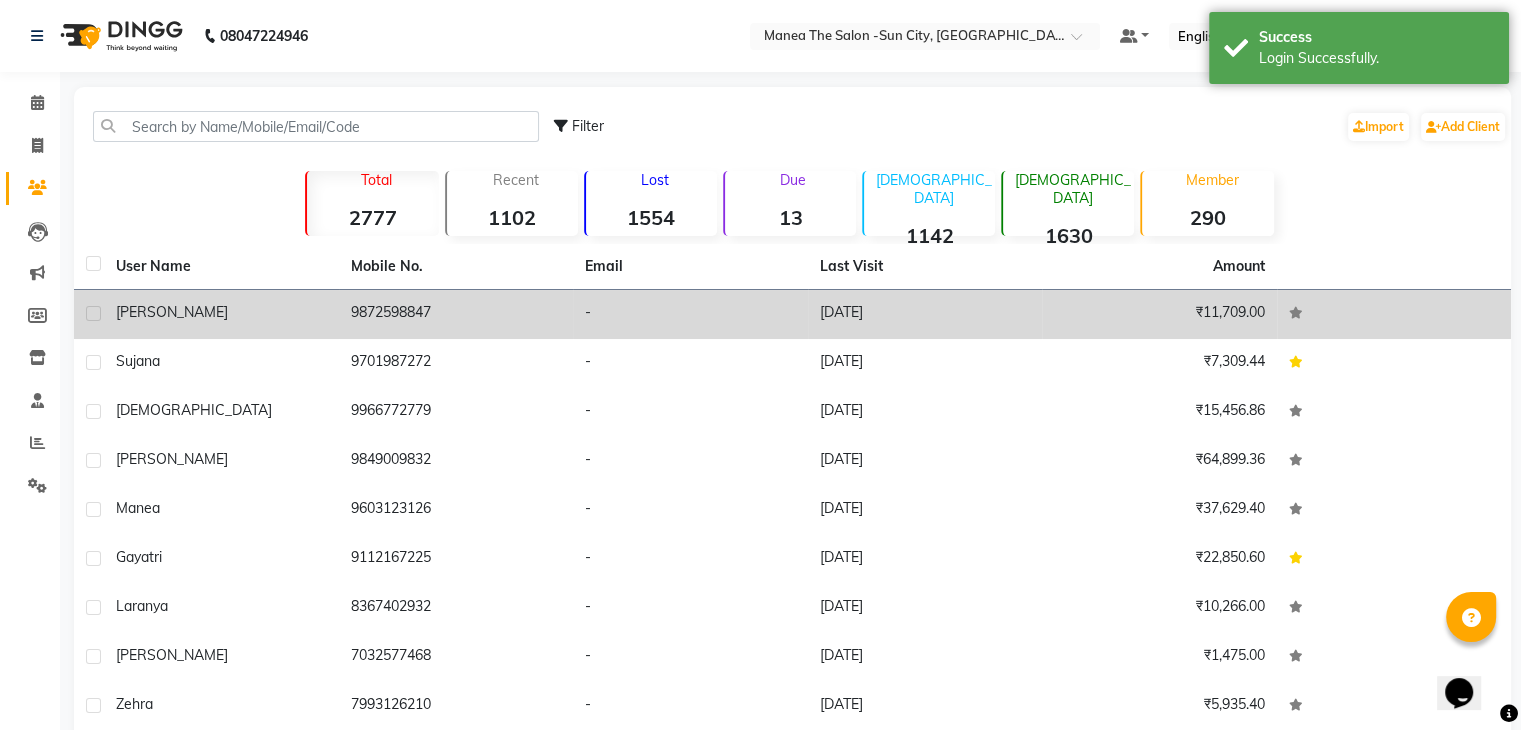 click on "[DATE]" 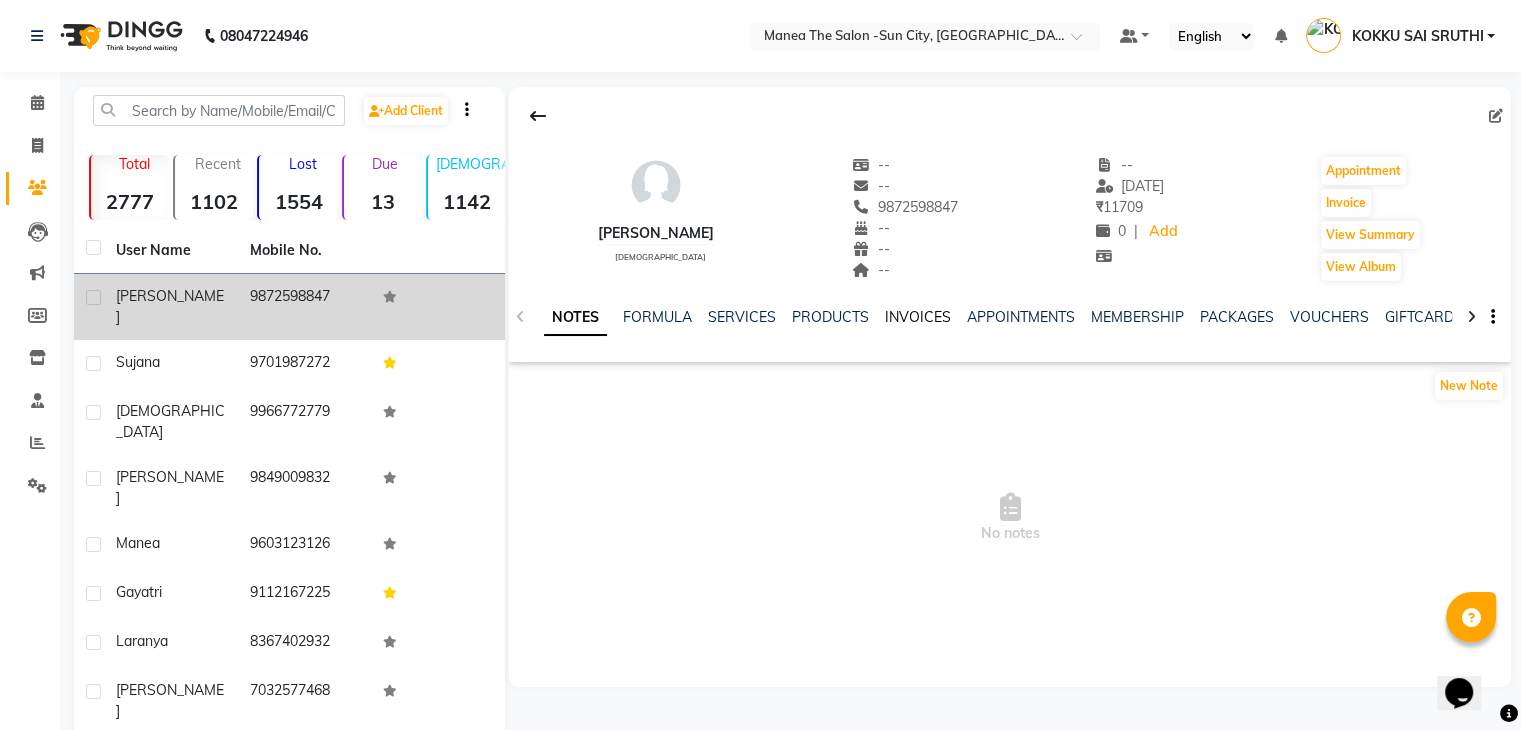 click on "INVOICES" 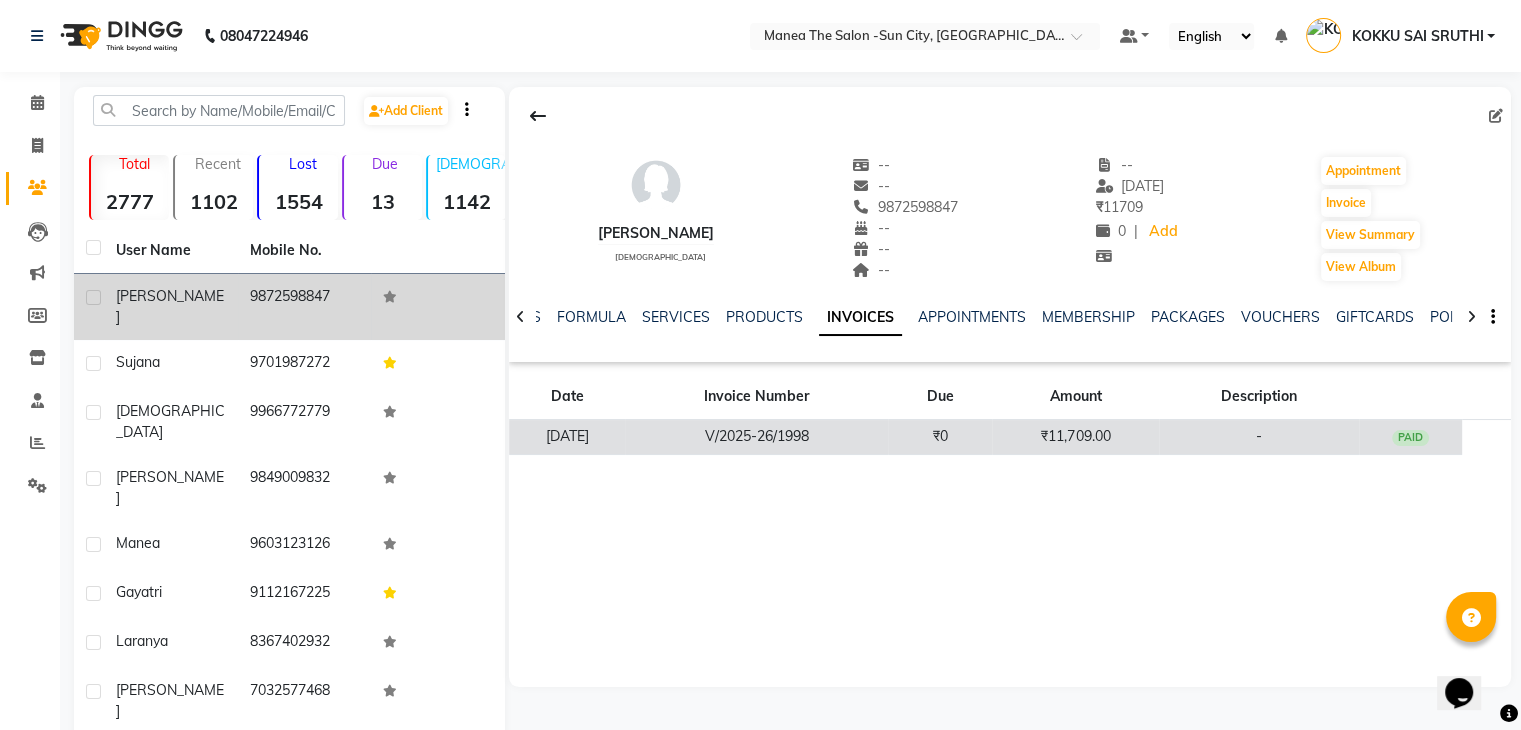 click on "PAID" 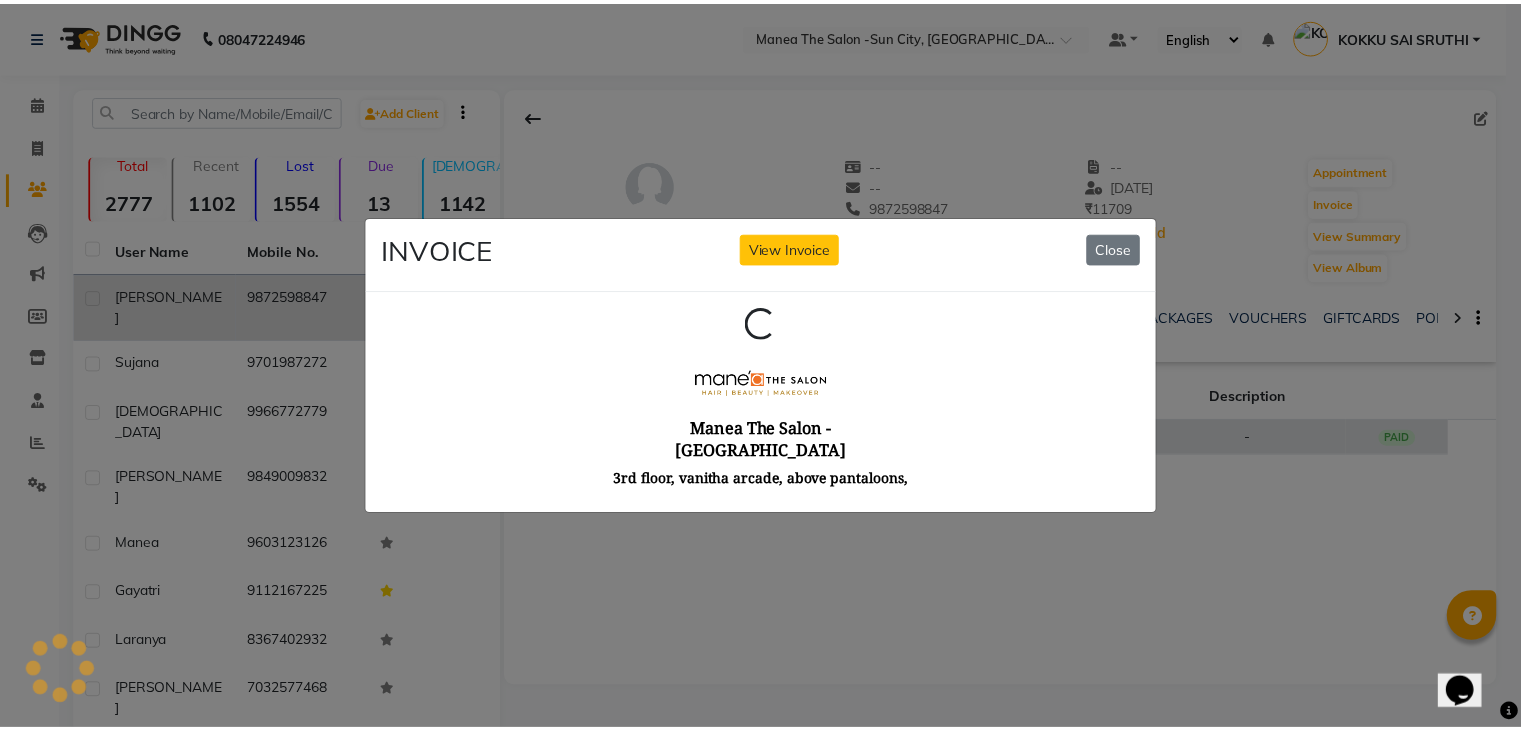 scroll, scrollTop: 0, scrollLeft: 0, axis: both 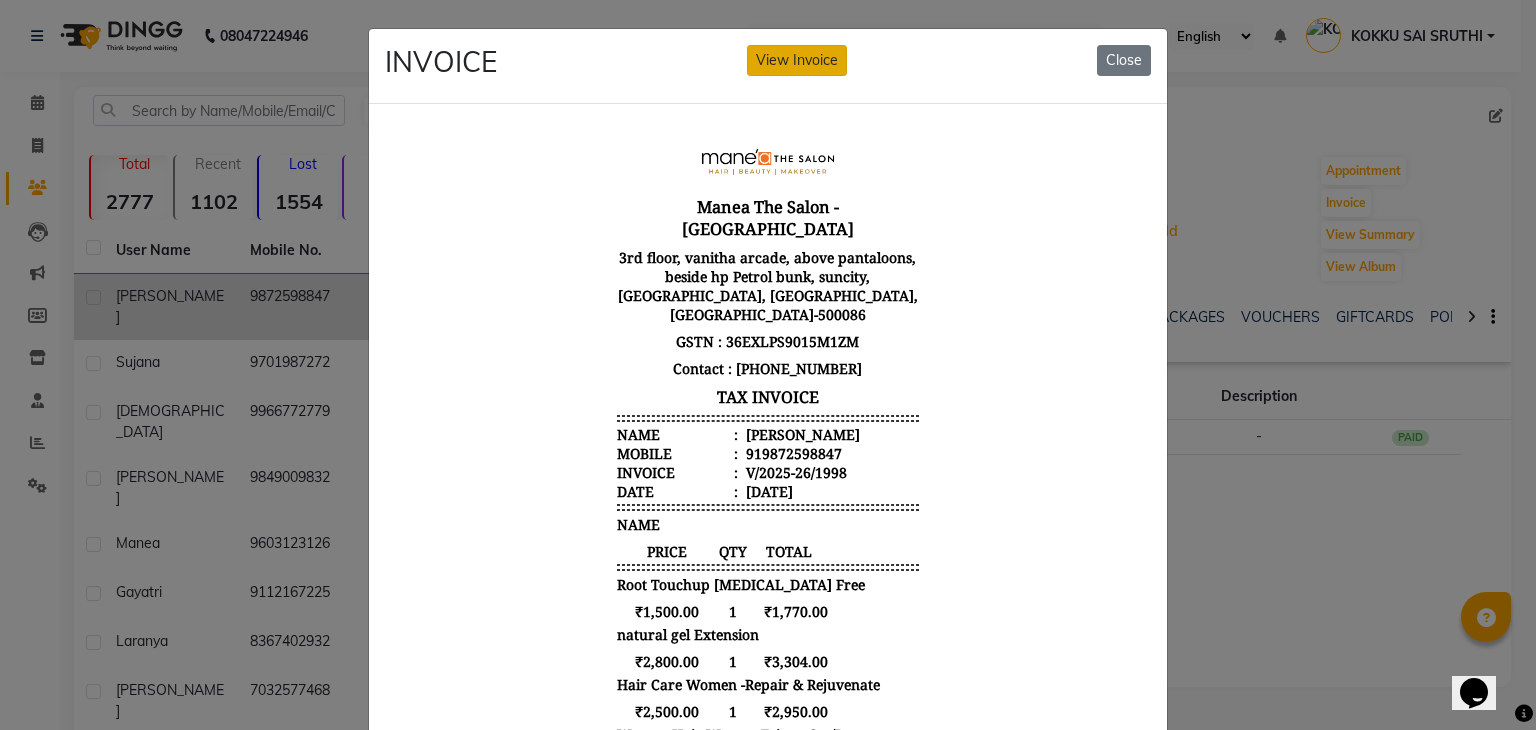 click on "View Invoice" 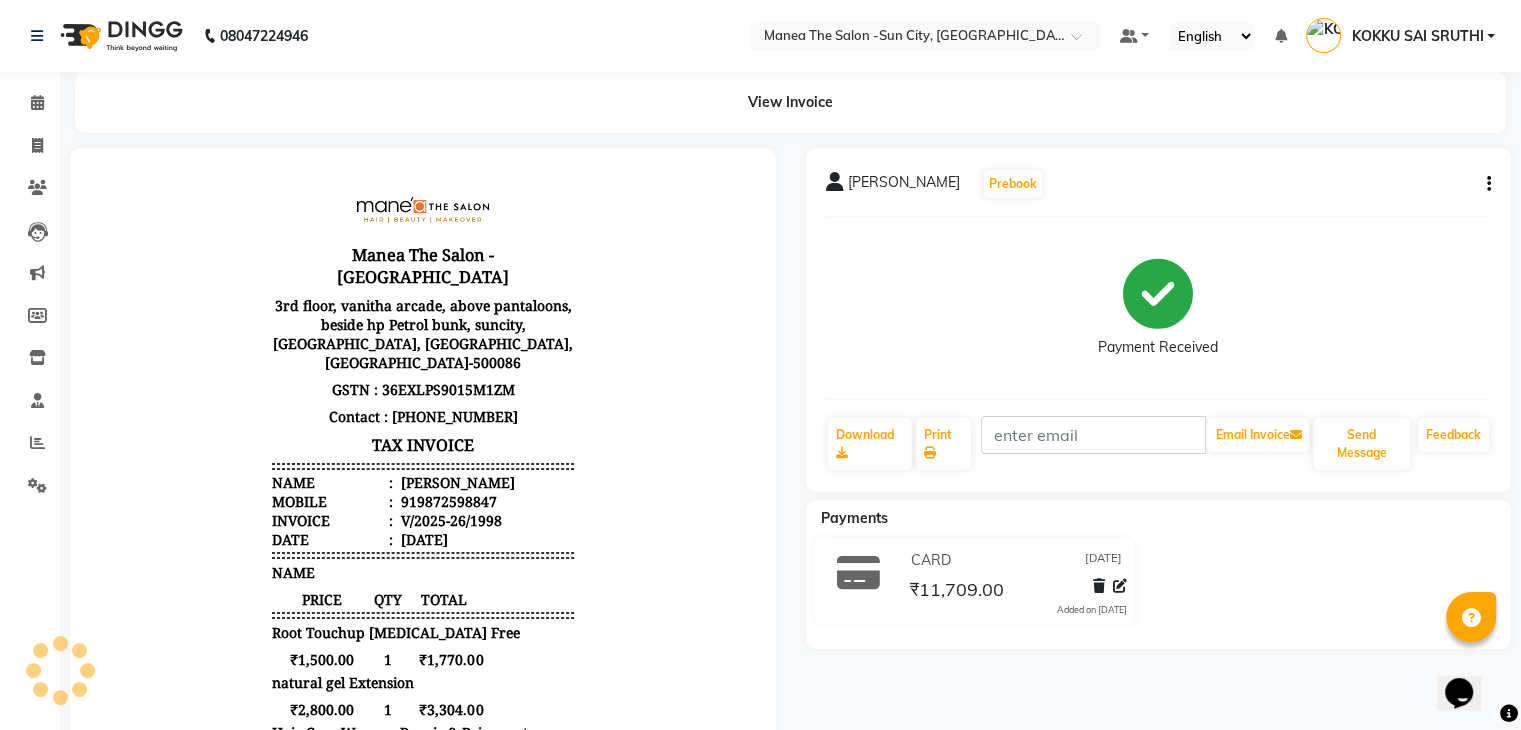 scroll, scrollTop: 0, scrollLeft: 0, axis: both 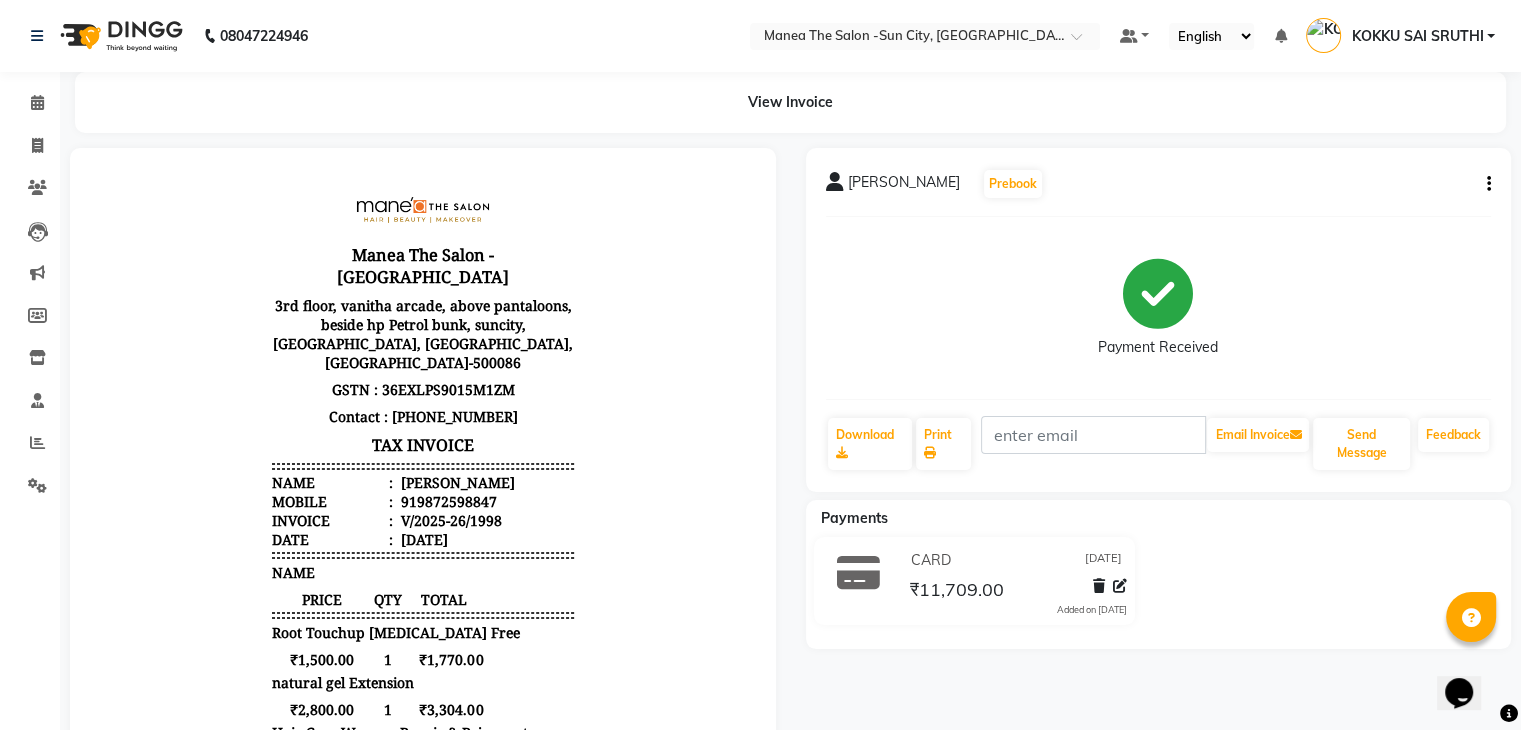 click on "[PERSON_NAME]   Prebook   Payment Received  Download  Print   Email Invoice   Send Message Feedback" 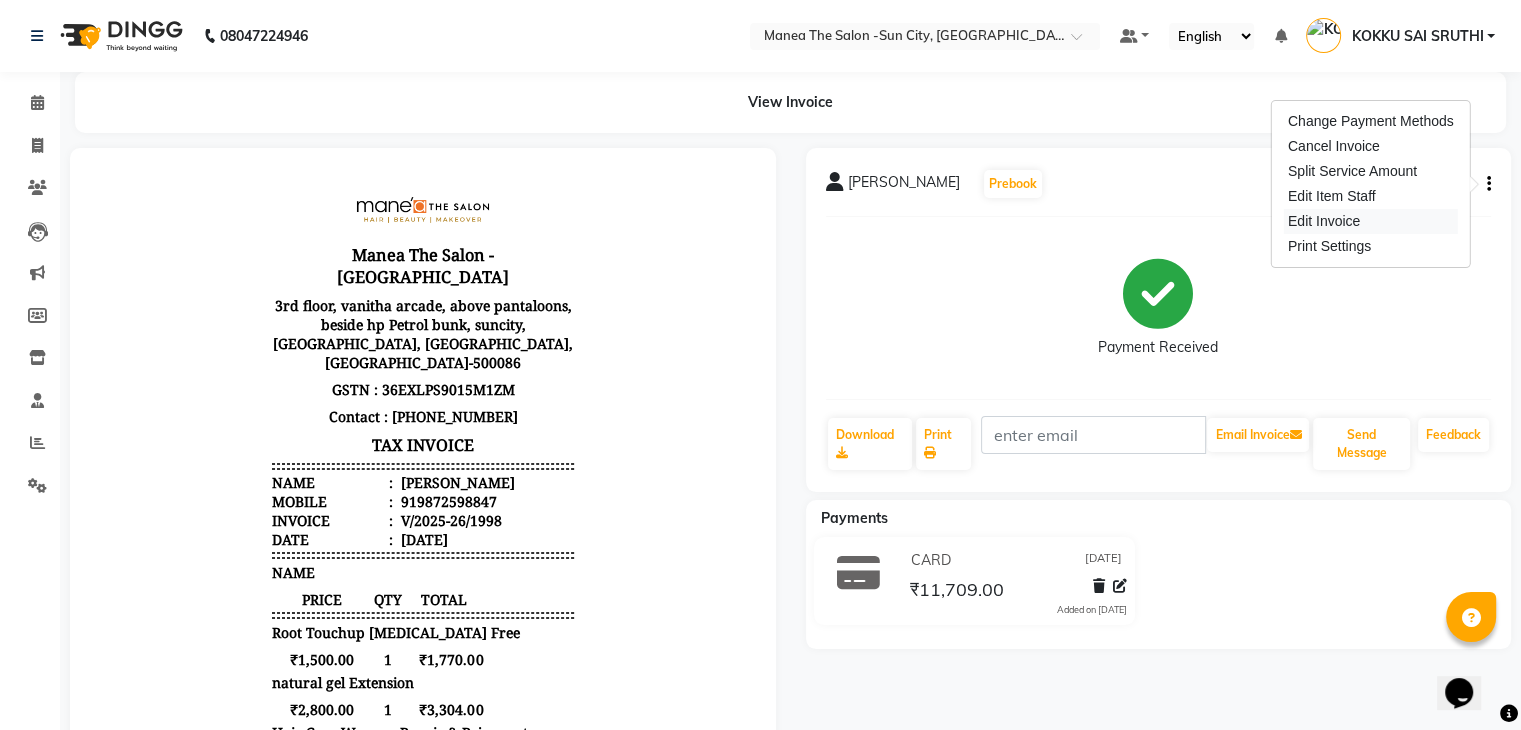 click on "Edit Invoice" at bounding box center (1371, 221) 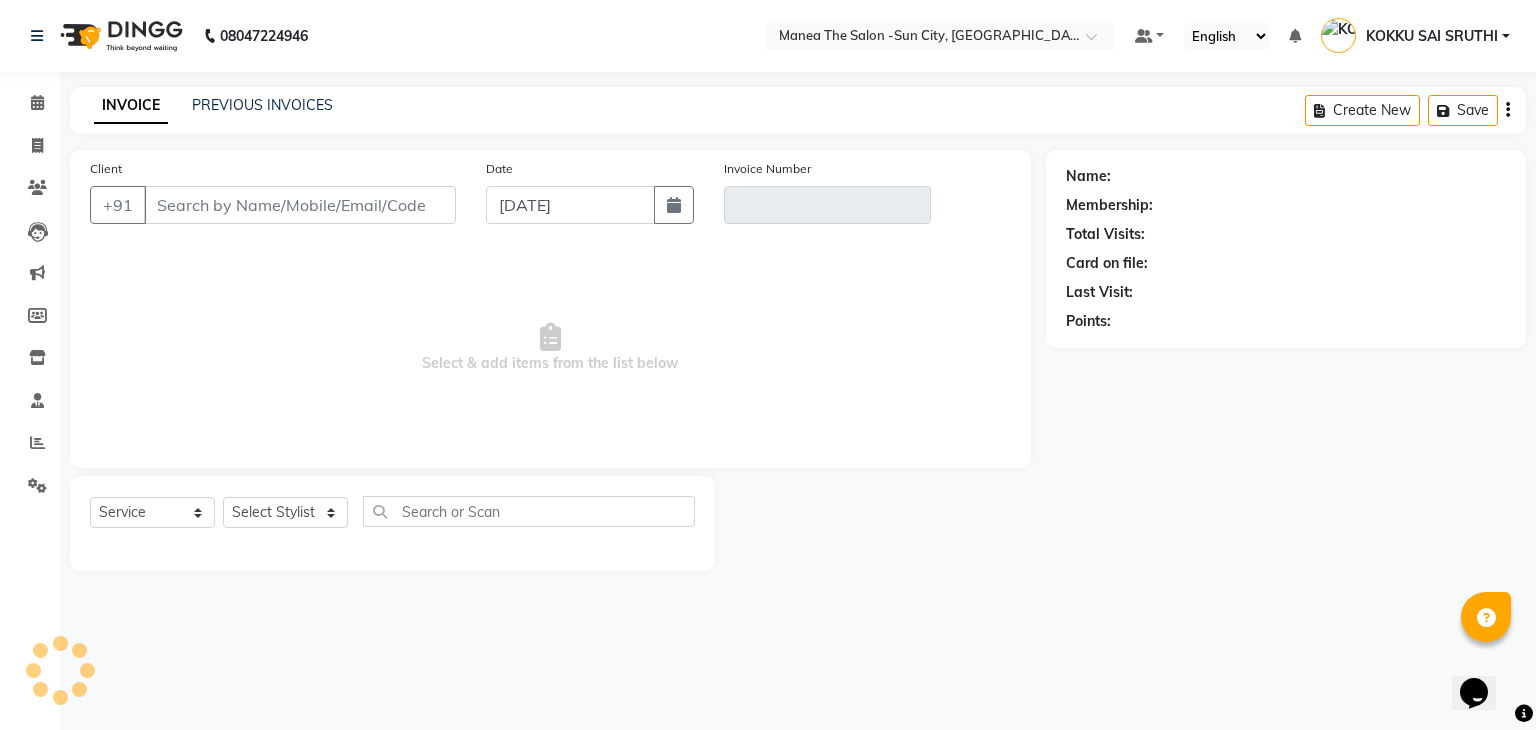 type on "9872598847" 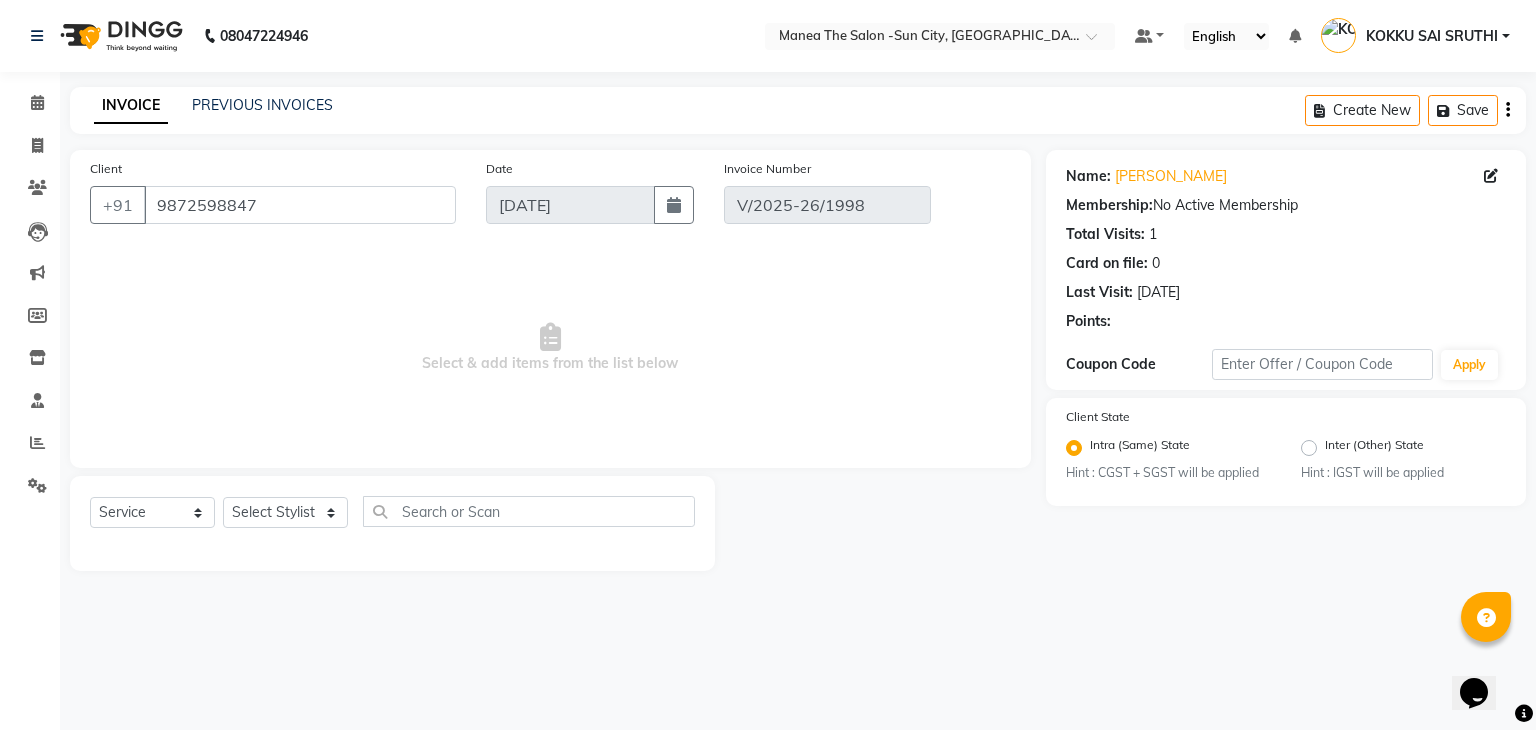 select on "select" 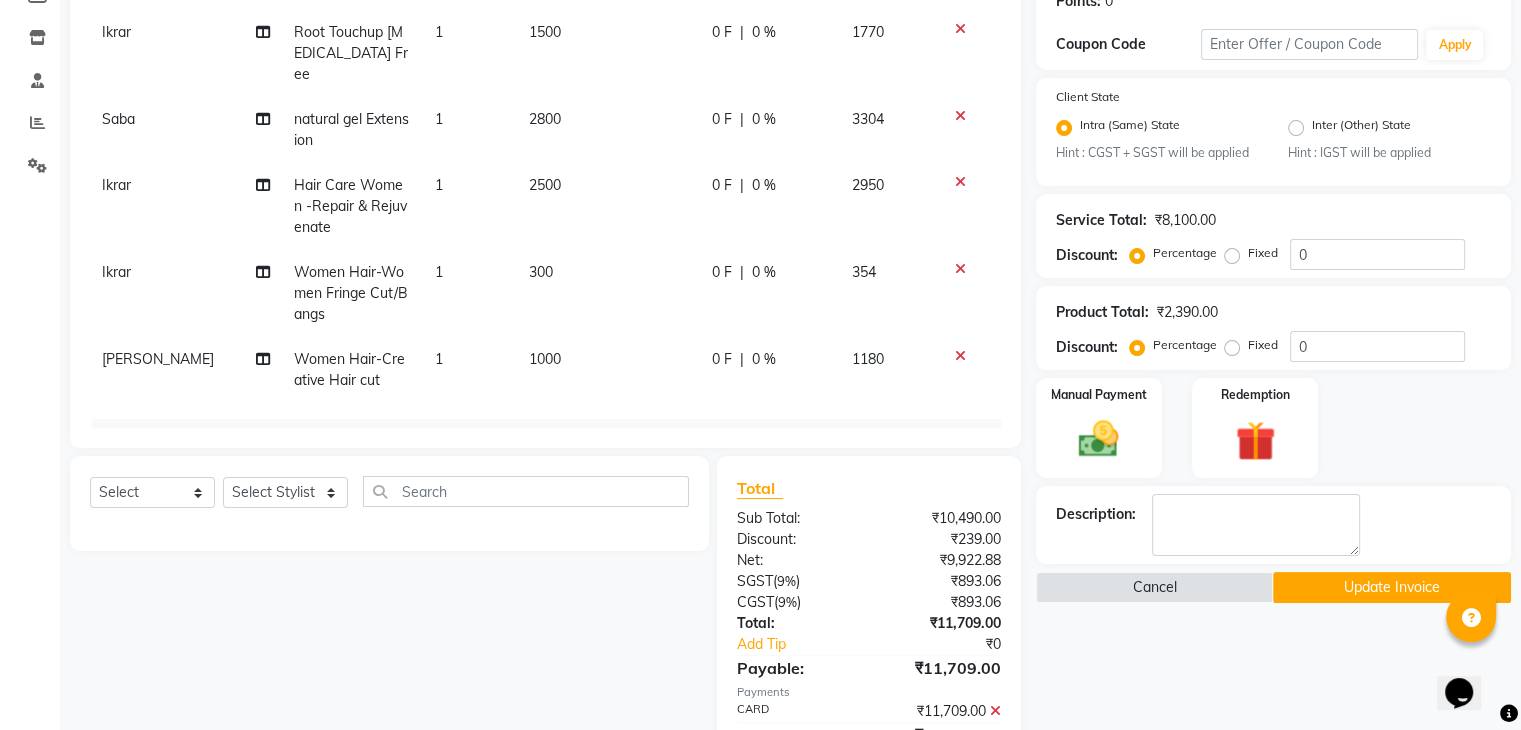 scroll, scrollTop: 360, scrollLeft: 0, axis: vertical 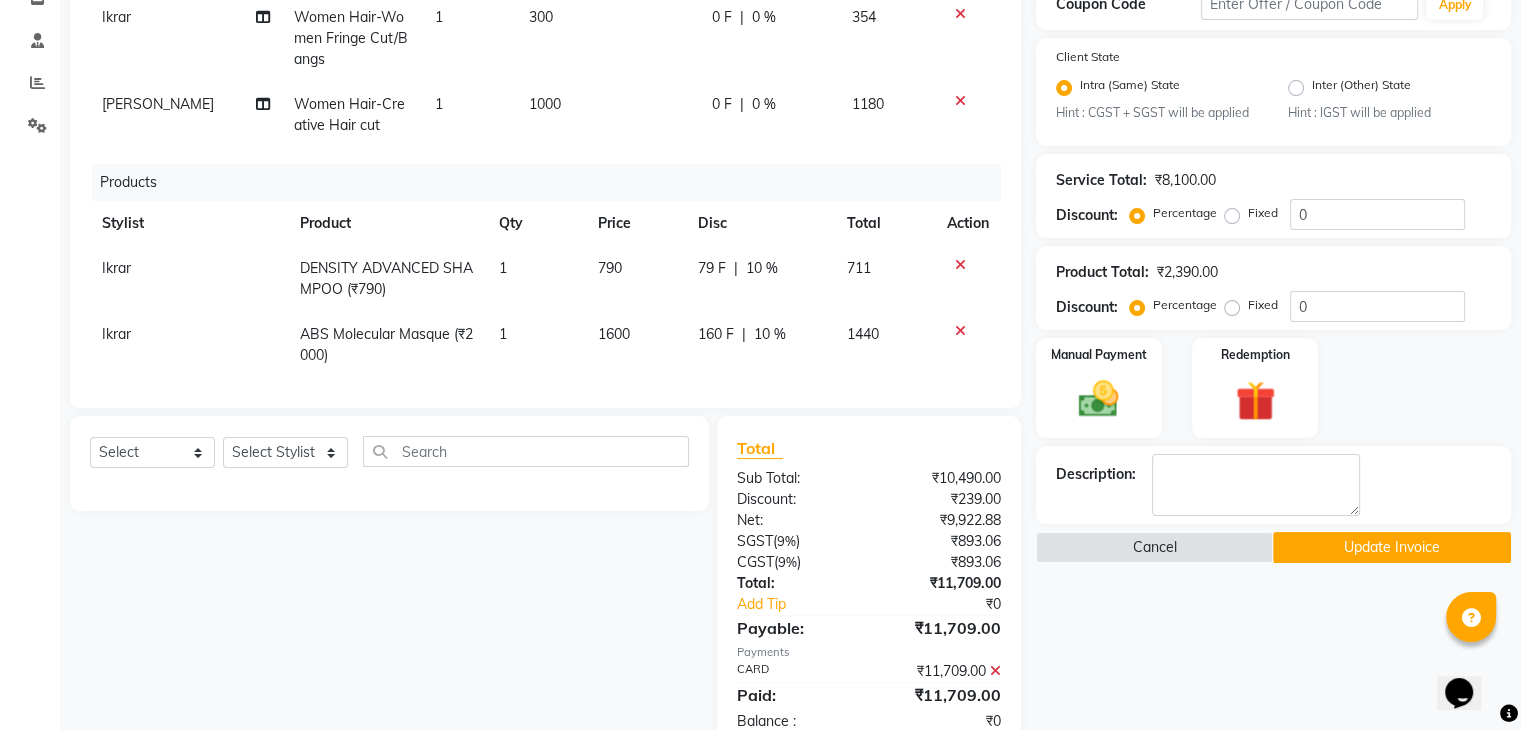 click on "10 %" 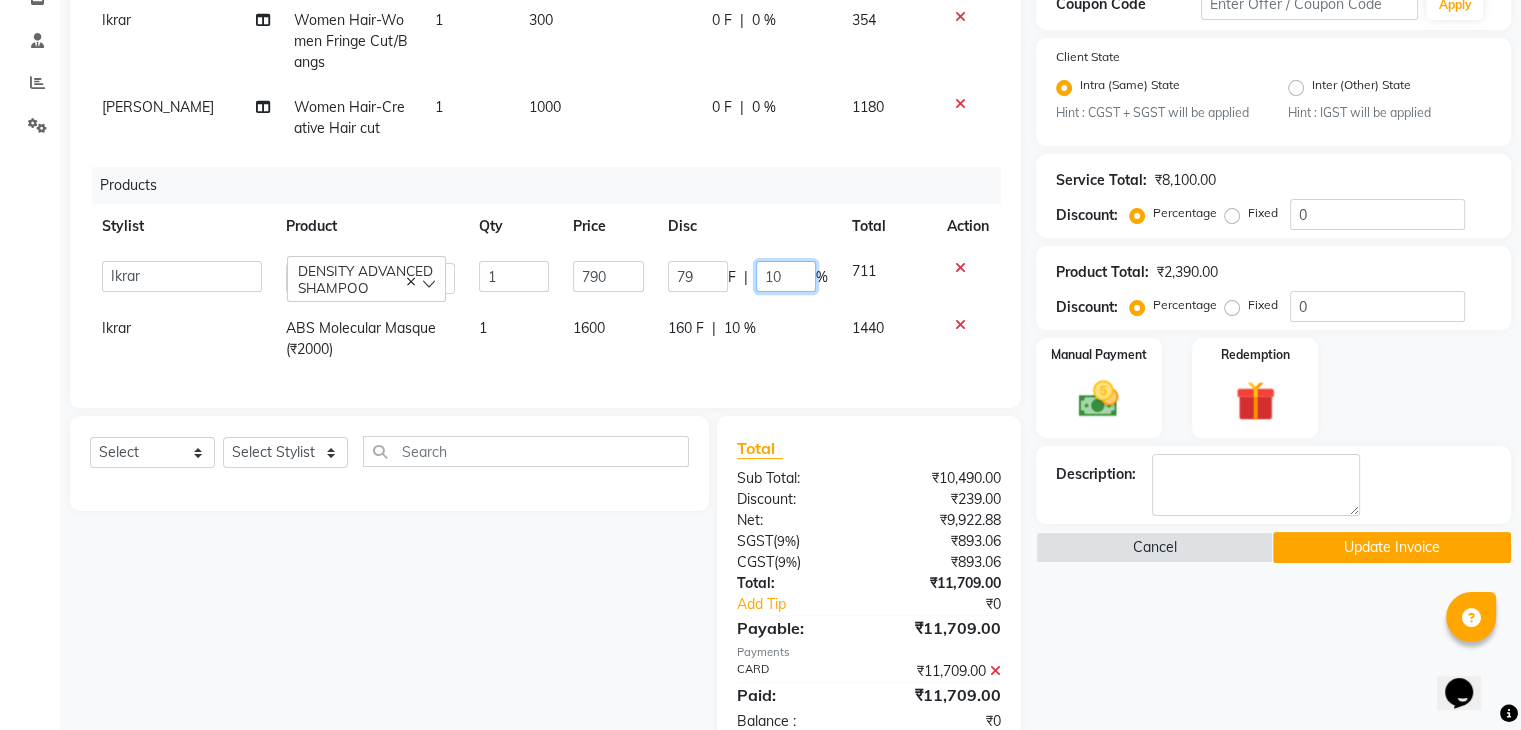 click on "10" 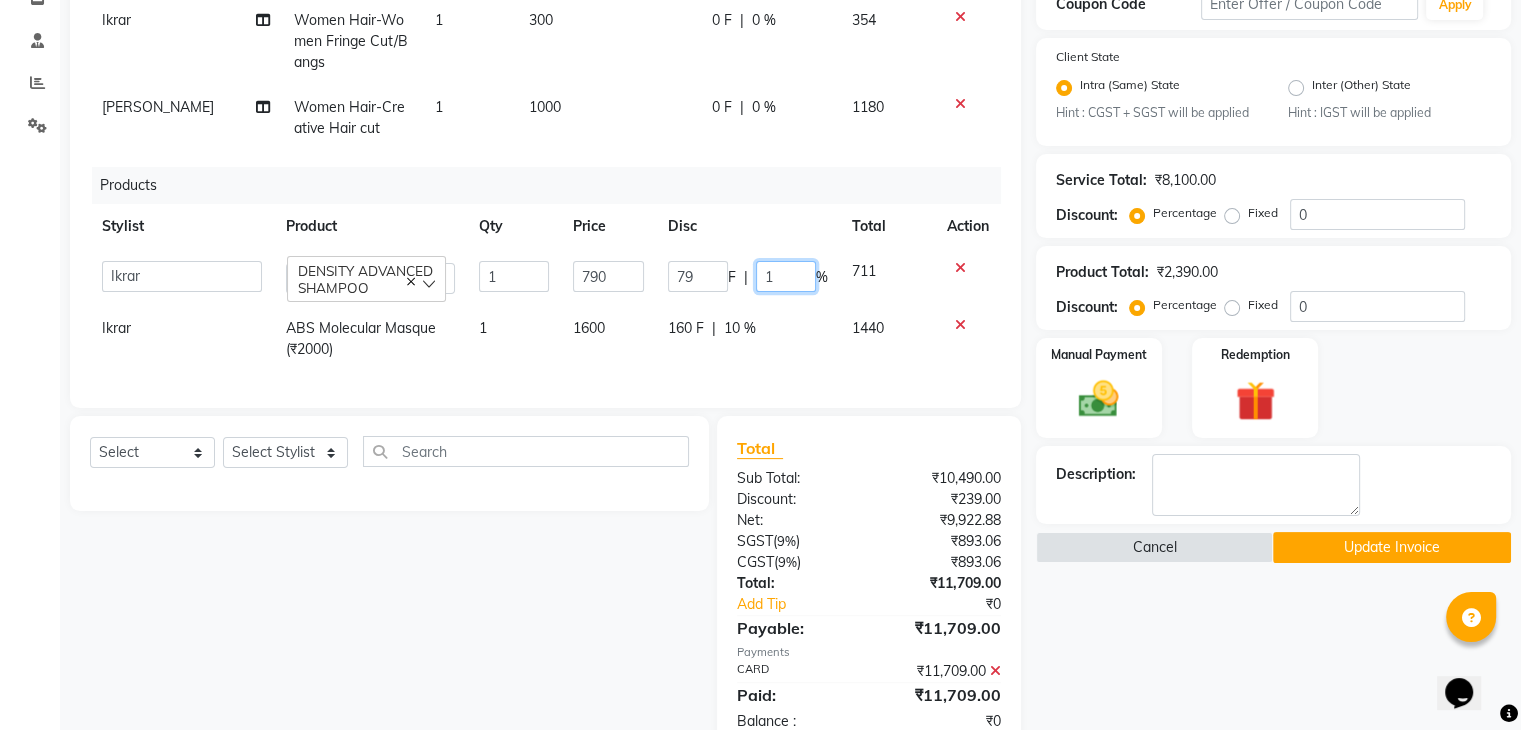type 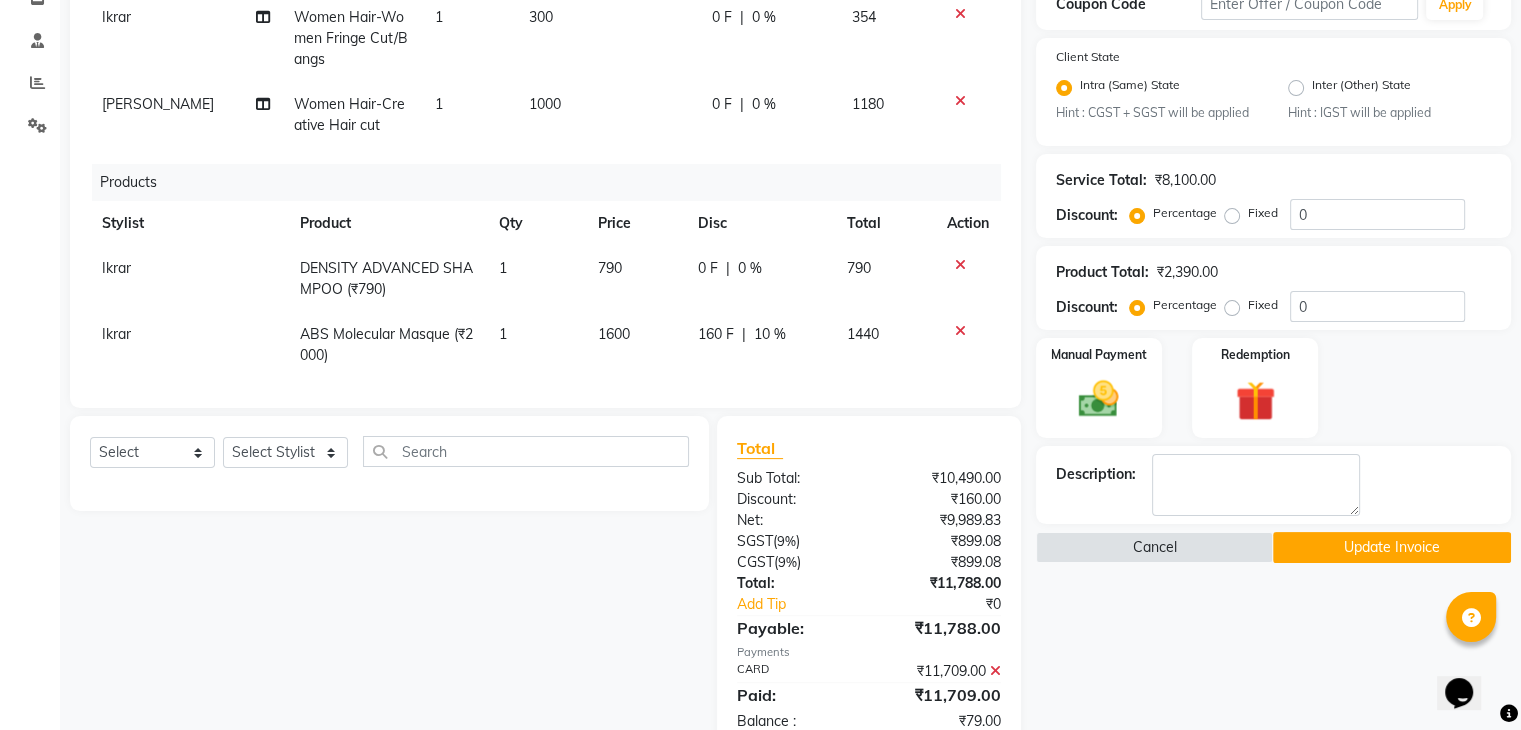 click on "160 F | 10 %" 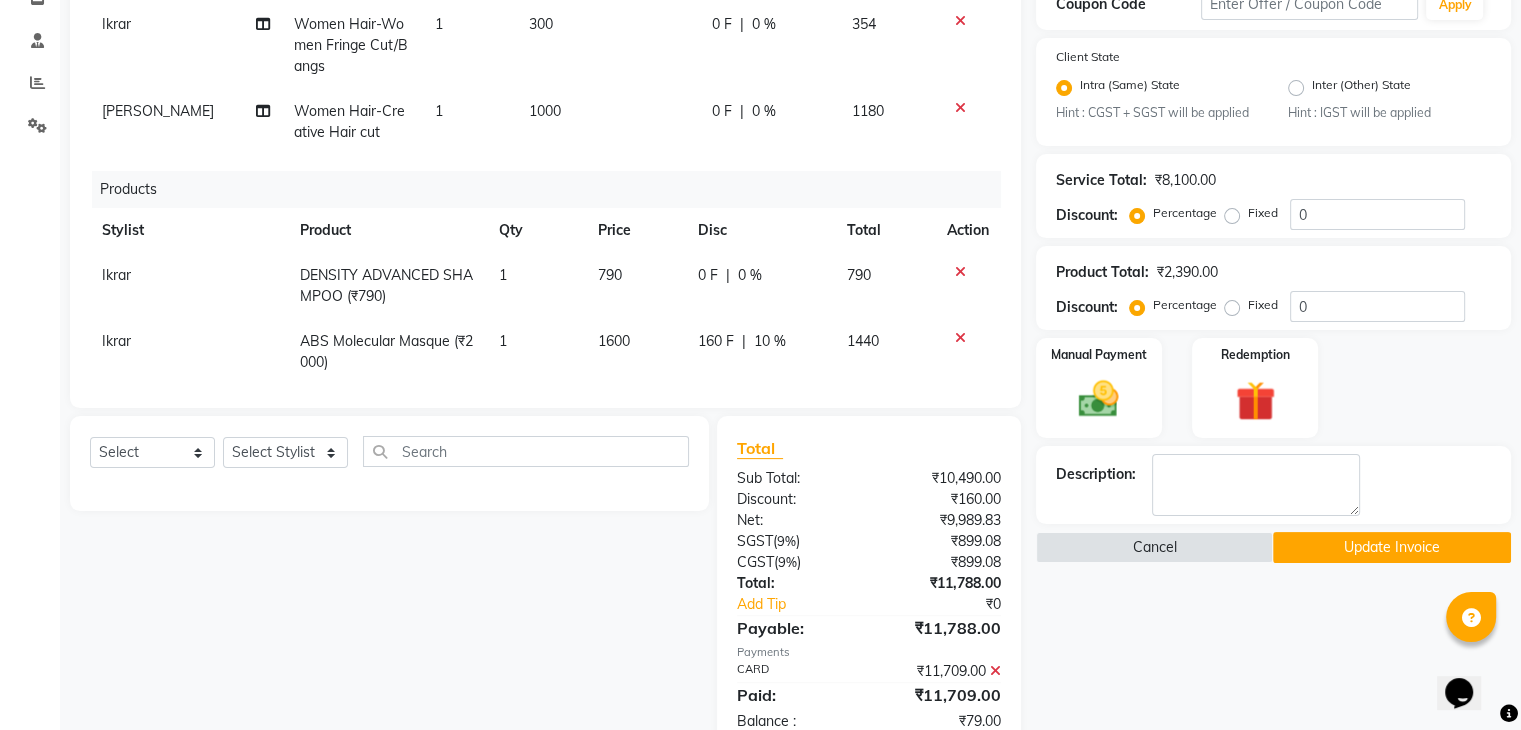 select on "60026" 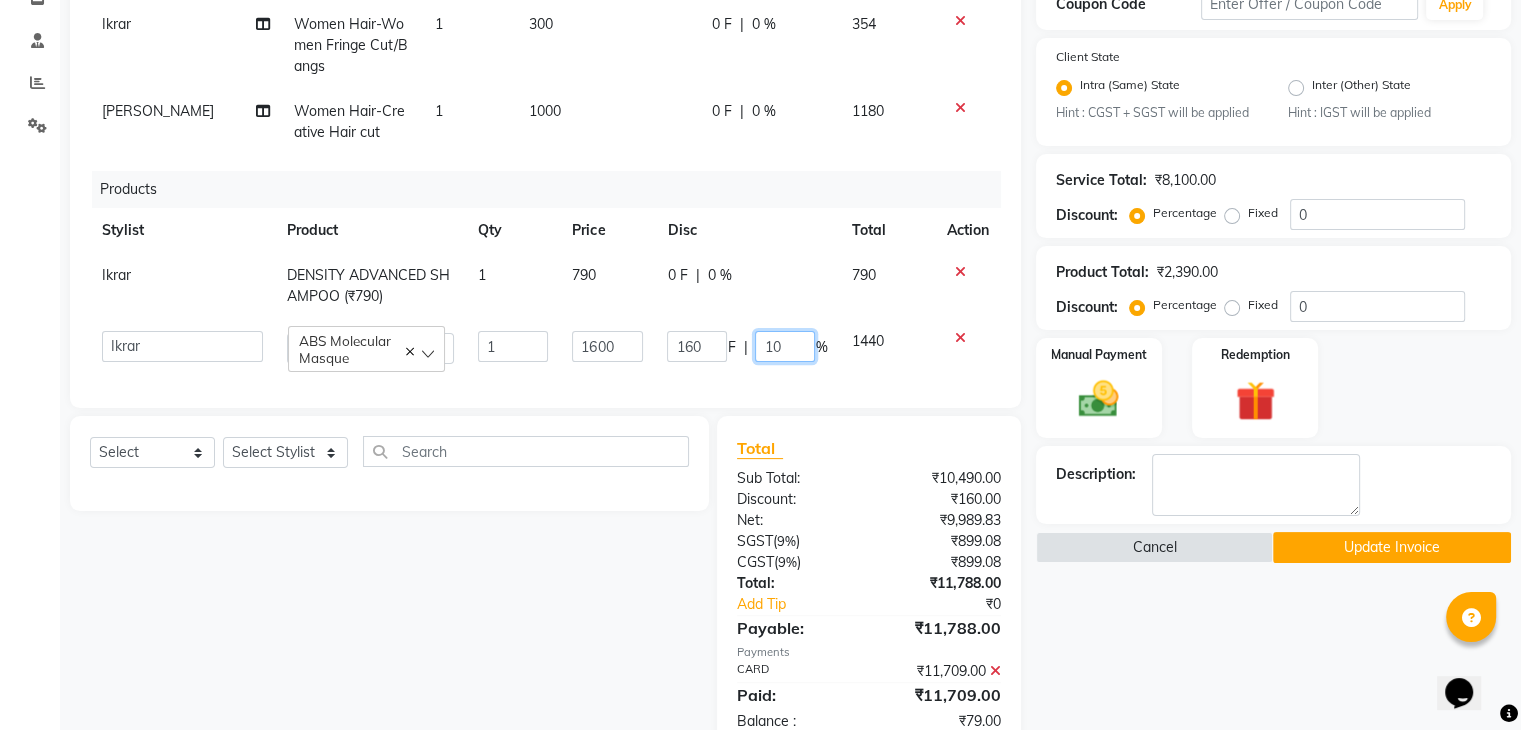 click on "10" 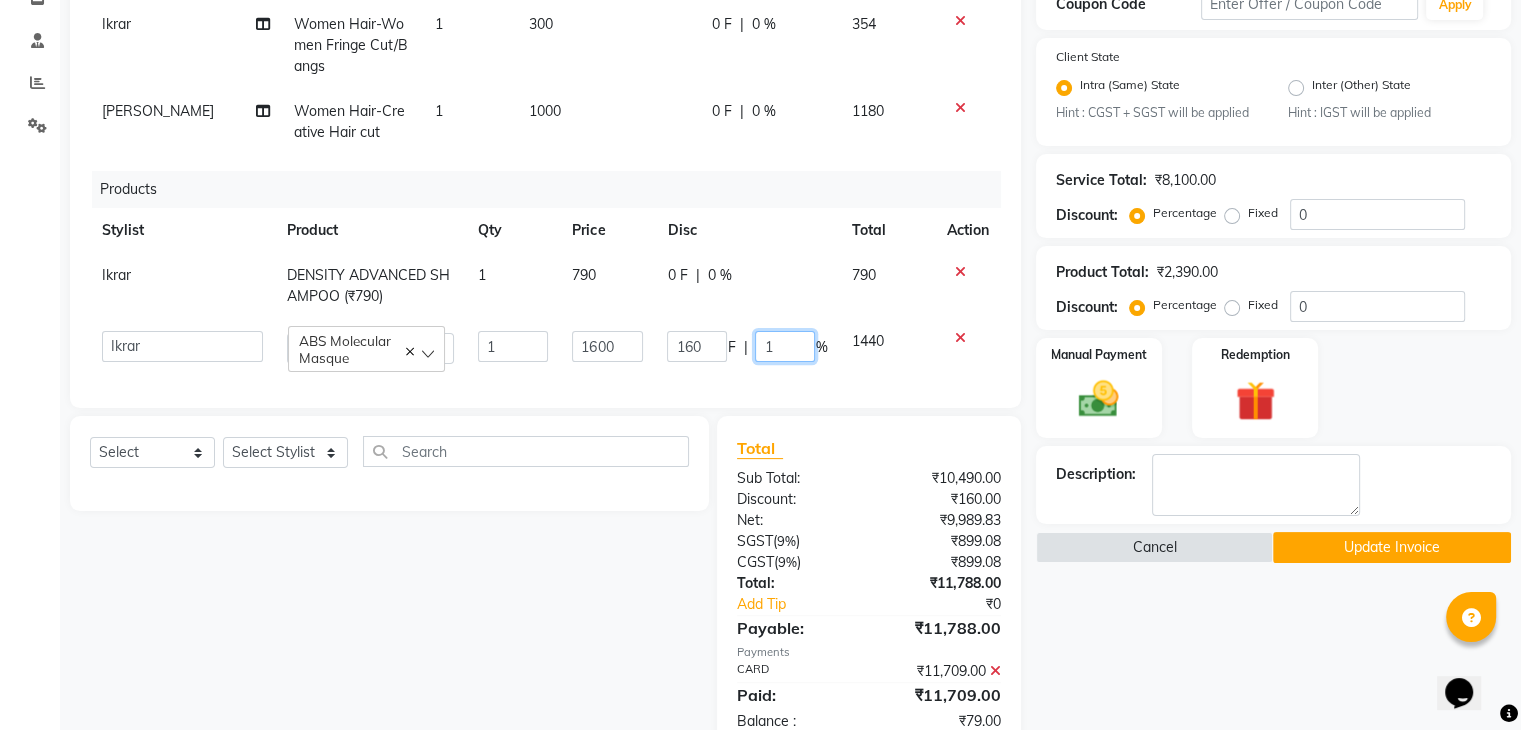 type 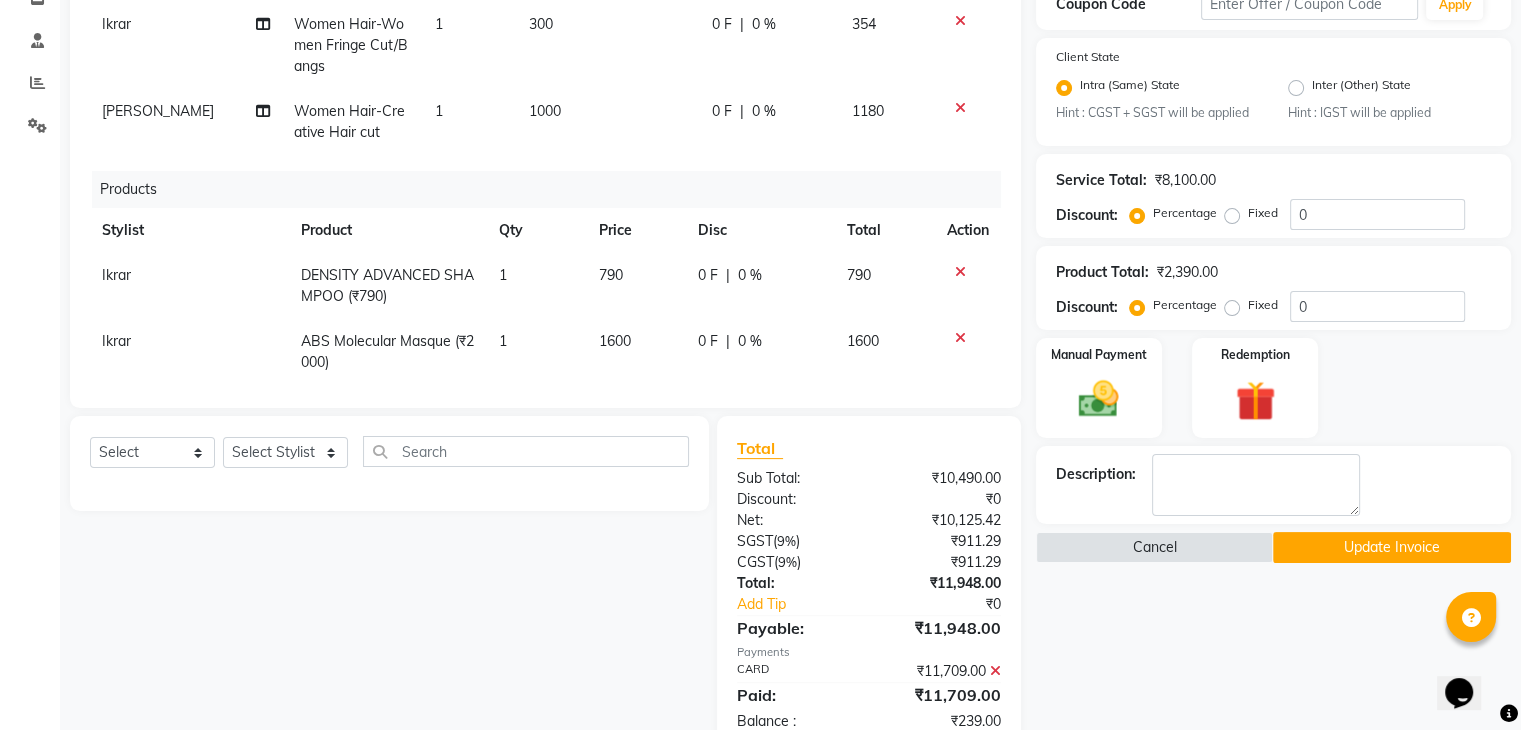 click on "Total Sub Total: ₹10,490.00 Discount: ₹0 Net: ₹10,125.42 SGST  ( 9% ) ₹911.29 CGST  ( 9% ) ₹911.29 Total: ₹11,948.00 Add Tip ₹0 Payable: ₹11,948.00 Payments CARD ₹11,709.00  Paid: ₹11,709.00 Balance   : ₹239.00" 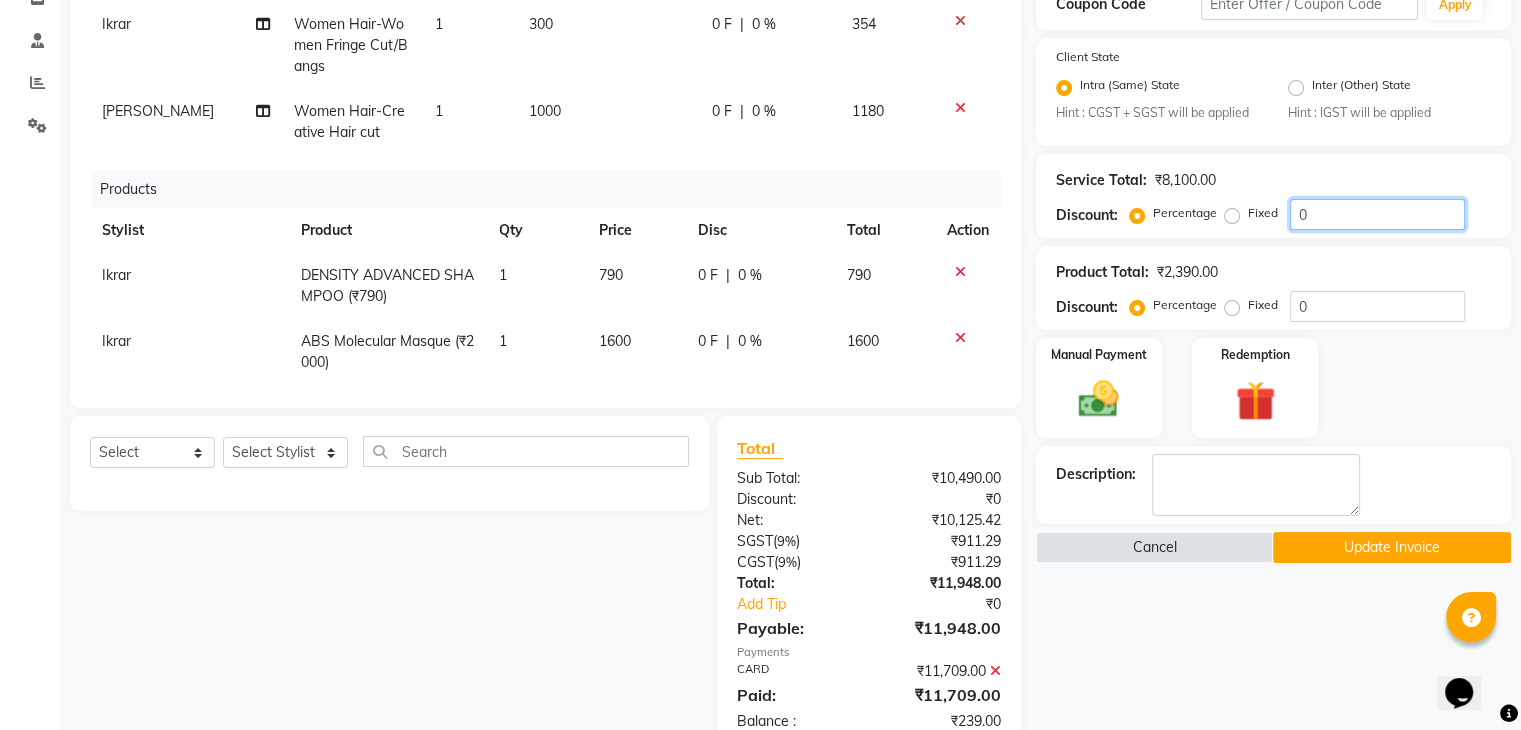 click on "0" 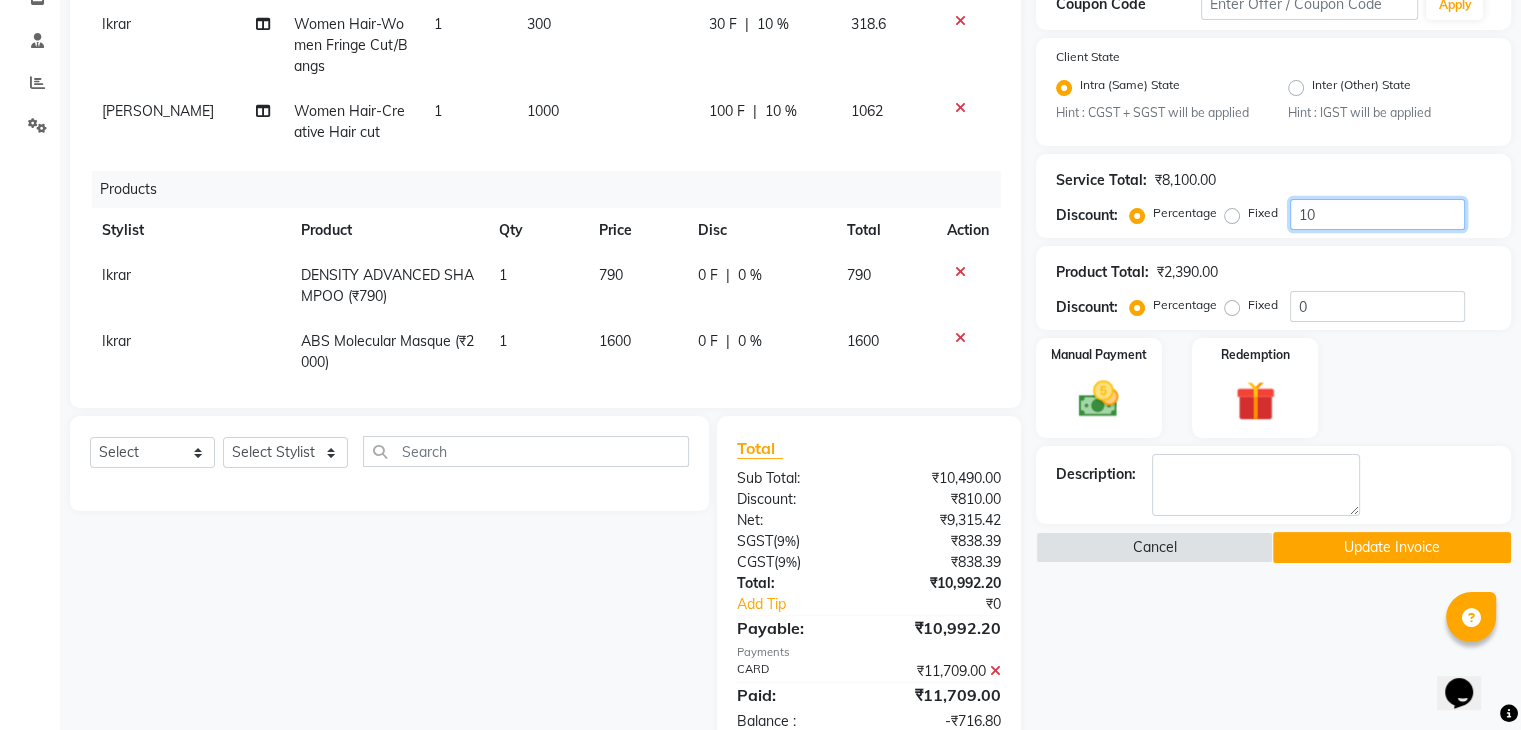 type on "10" 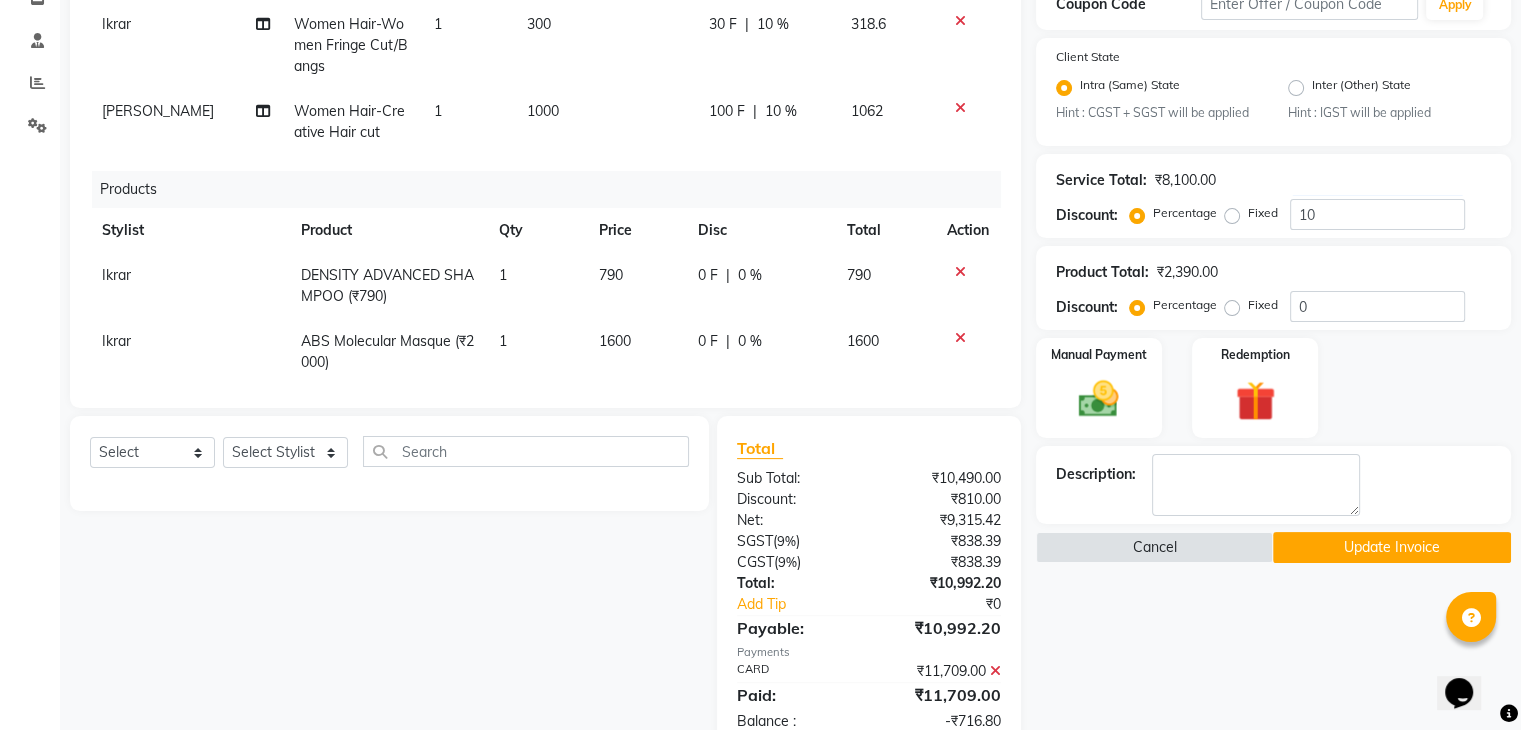 click on "Select  Service  Product  Membership  Package Voucher Prepaid Gift Card  Select Stylist [PERSON_NAME] [PERSON_NAME] Ikrar [PERSON_NAME] K sai [PERSON_NAME] [PERSON_NAME] Sameer [PERSON_NAME] [PERSON_NAME] [PERSON_NAME] kokku" 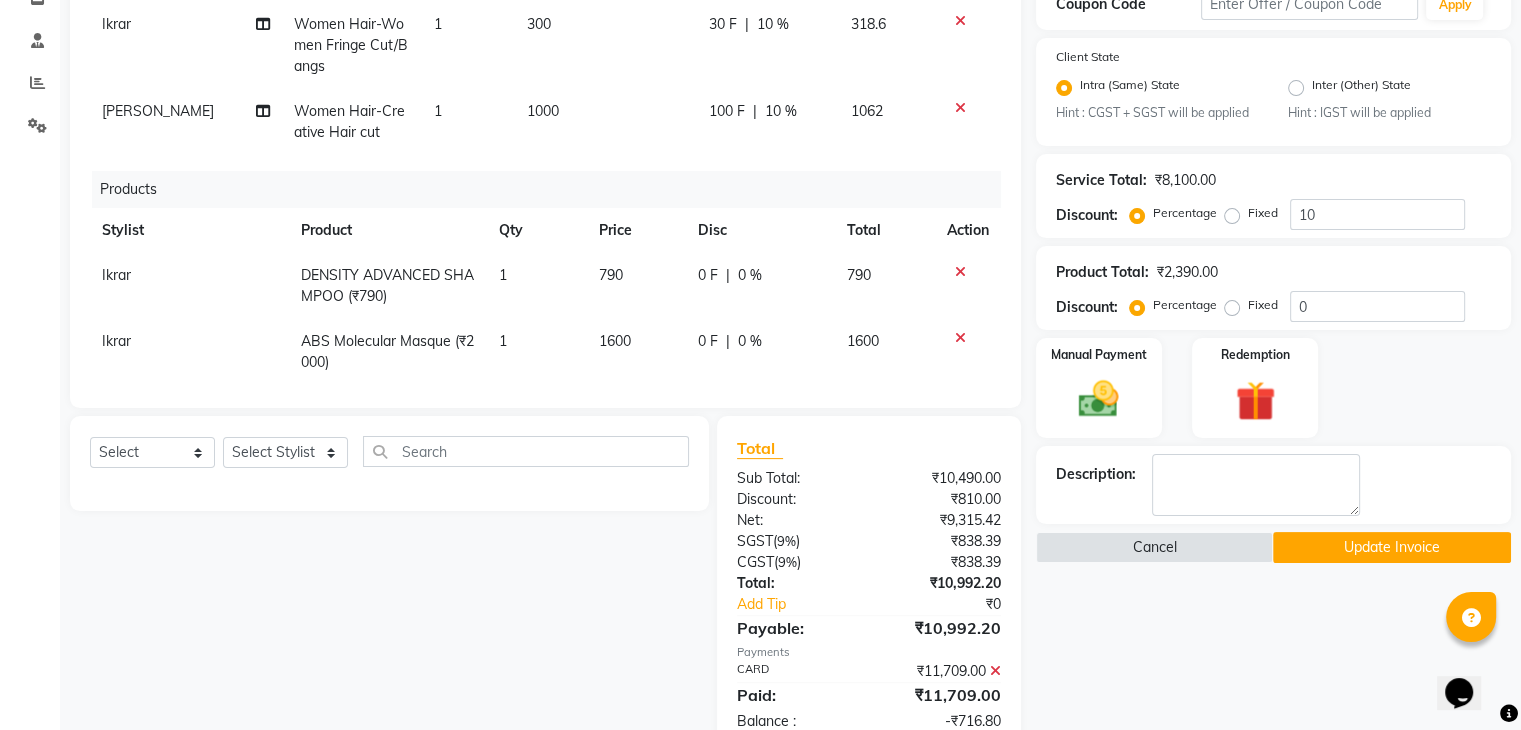 click 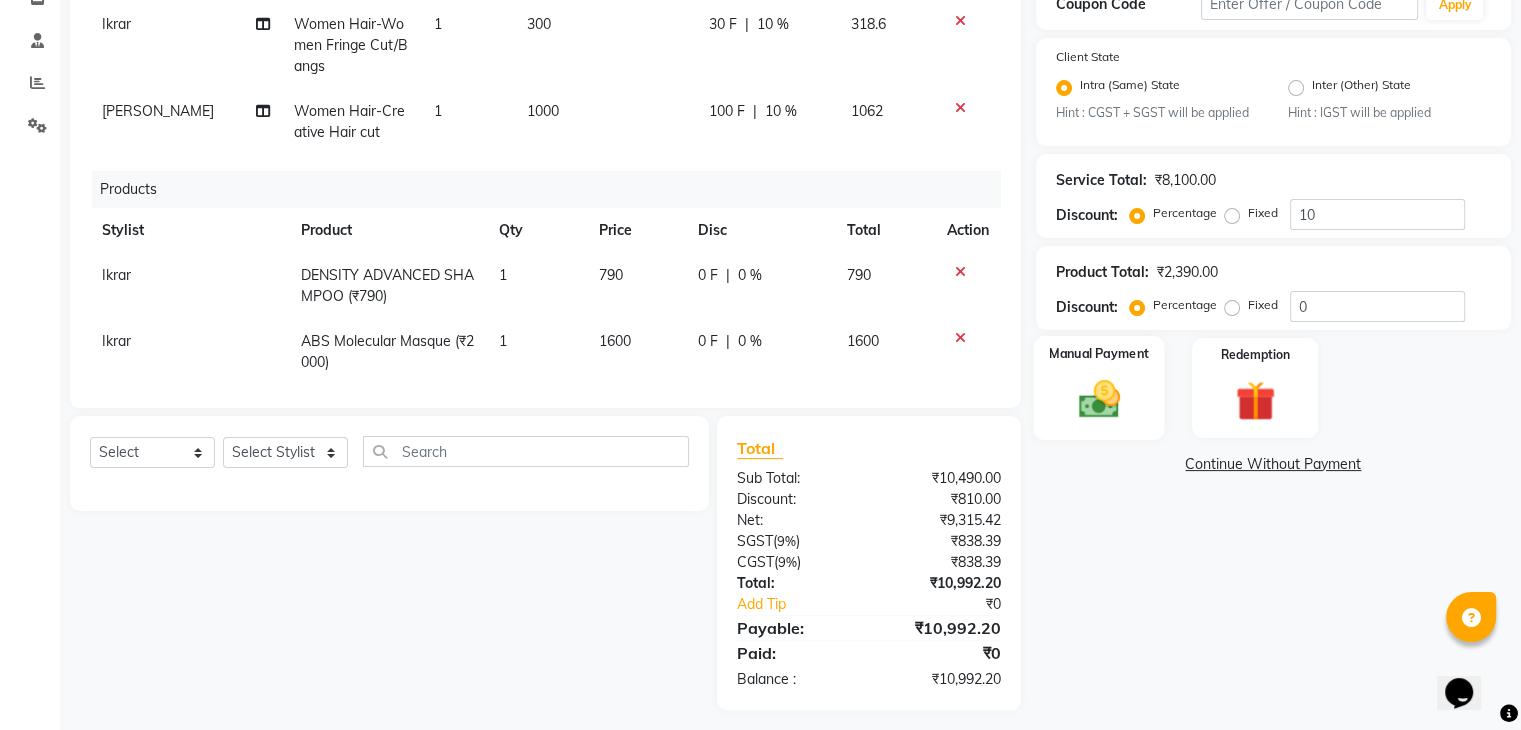 click 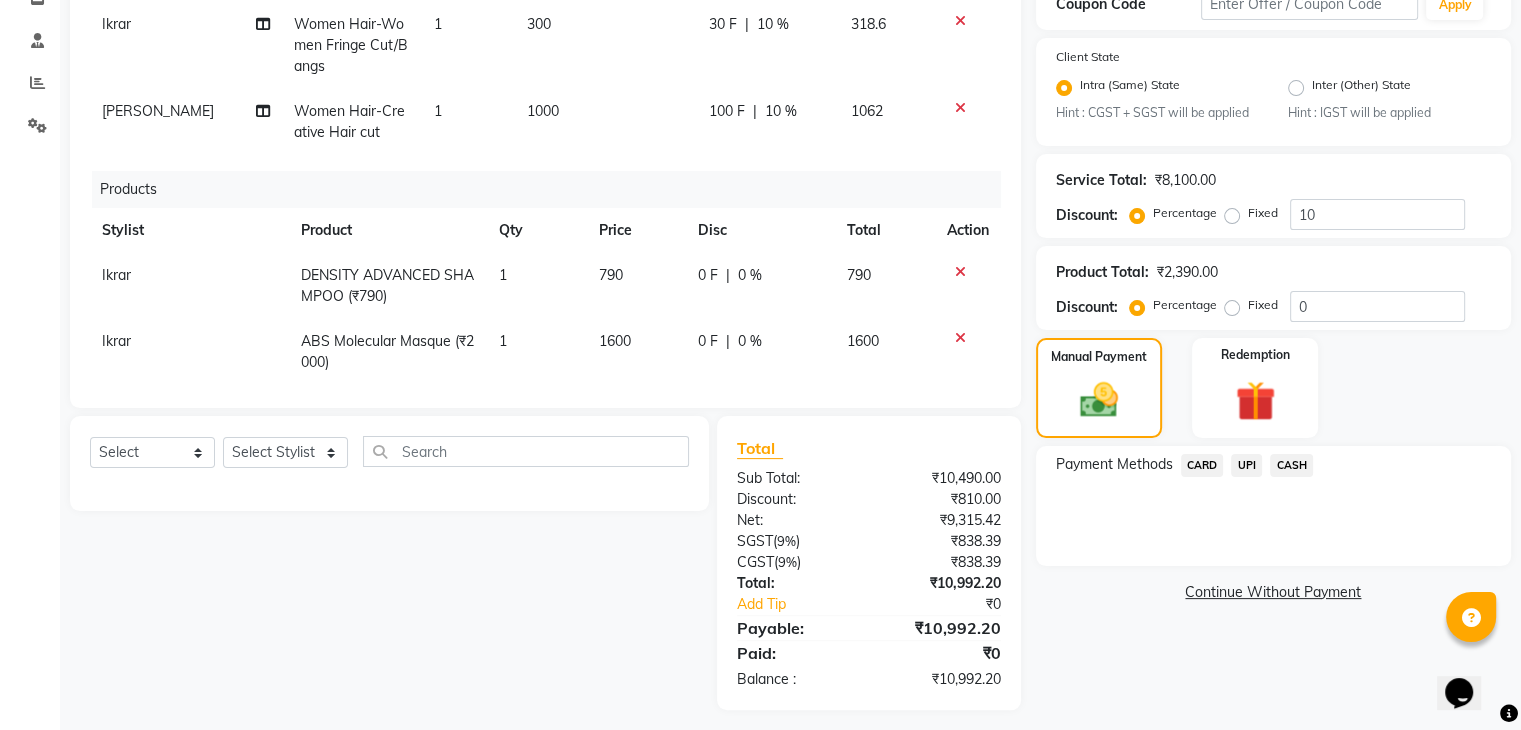 click on "CARD" 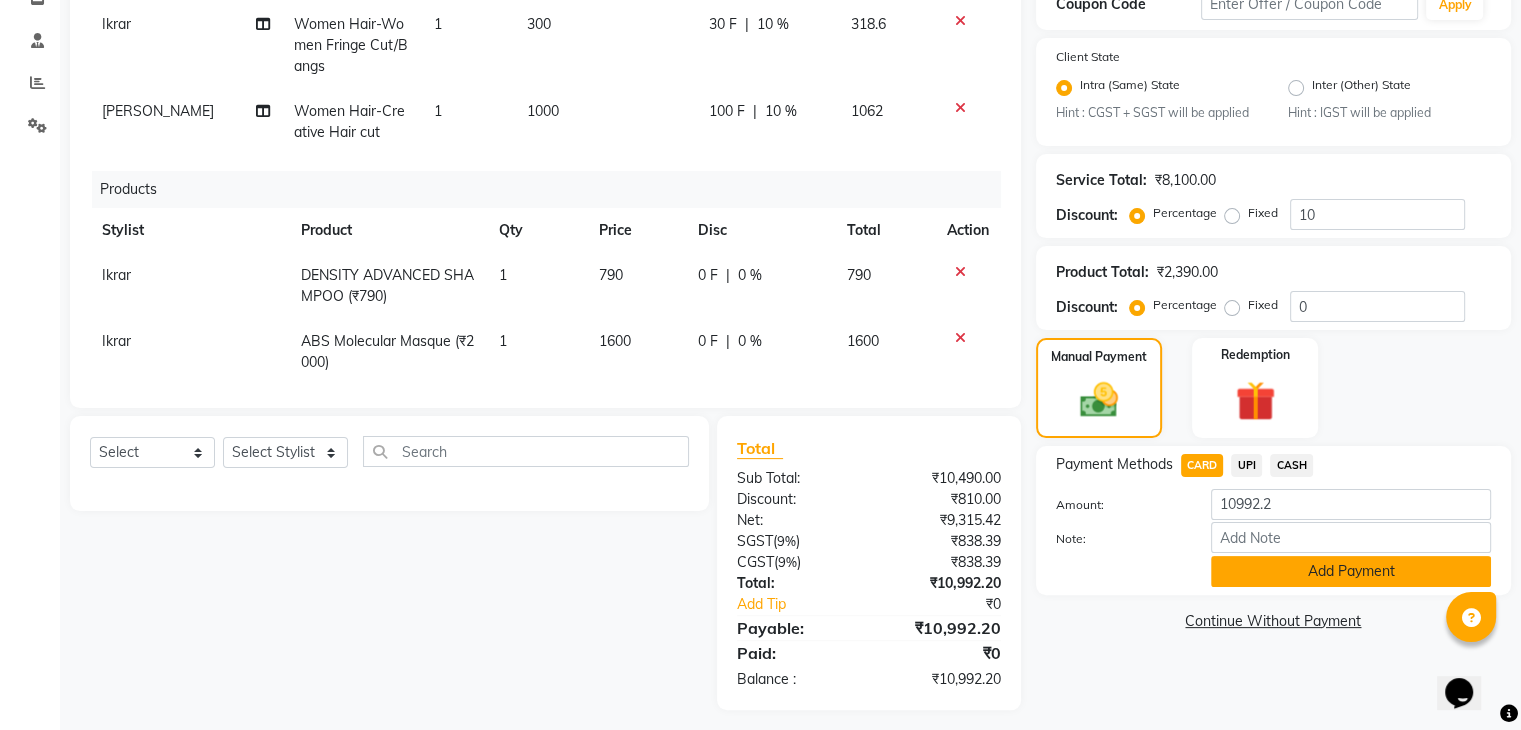 click on "Add Payment" 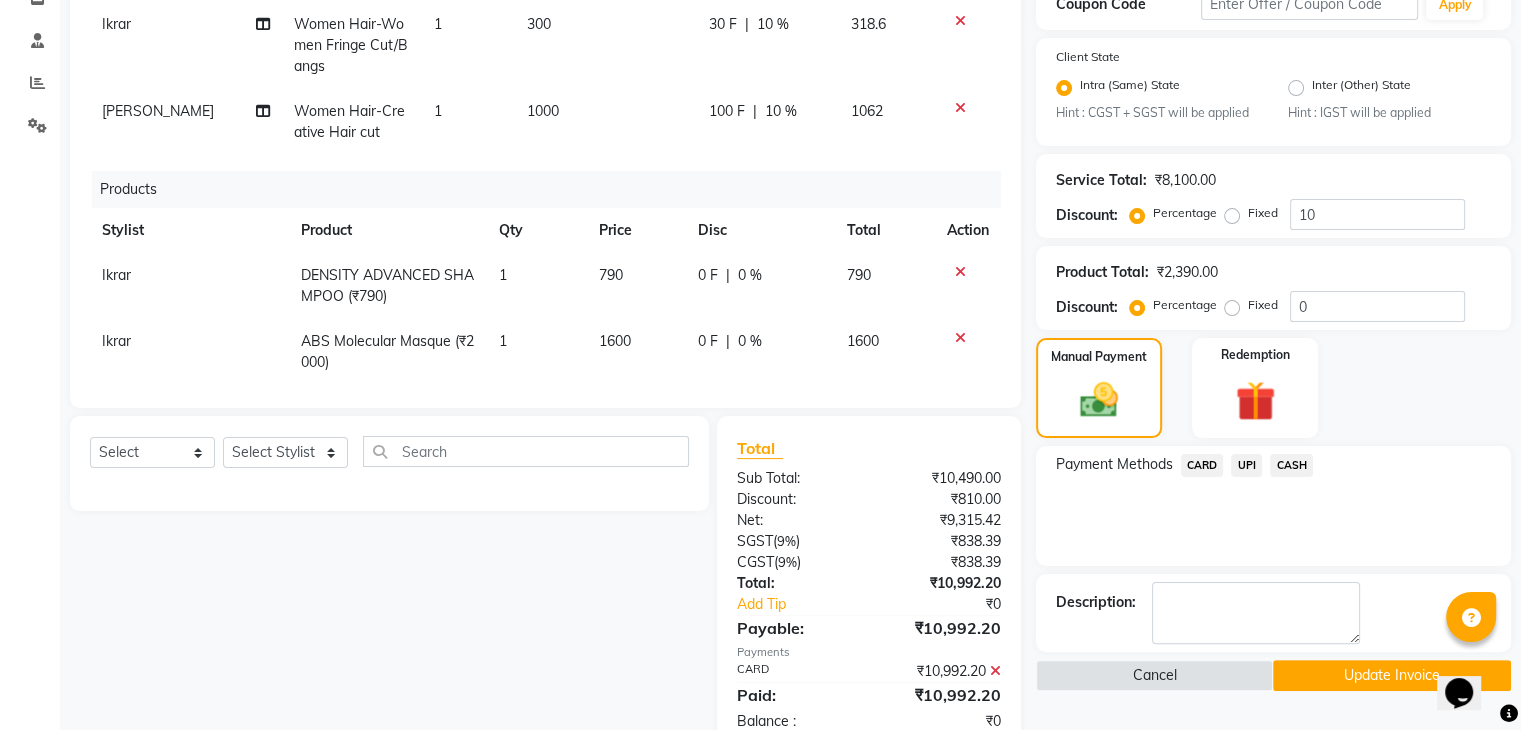click on "Update Invoice" 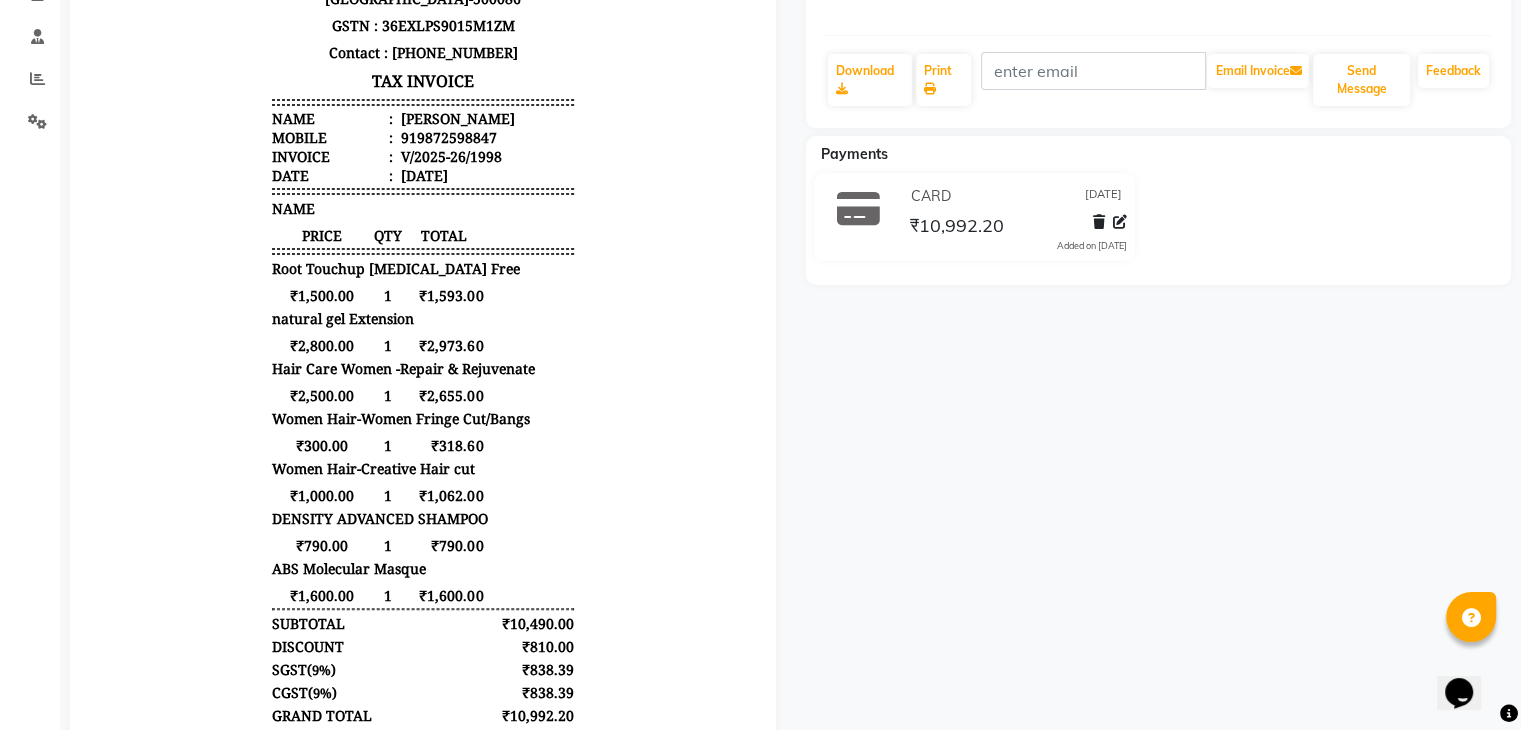 scroll, scrollTop: 400, scrollLeft: 0, axis: vertical 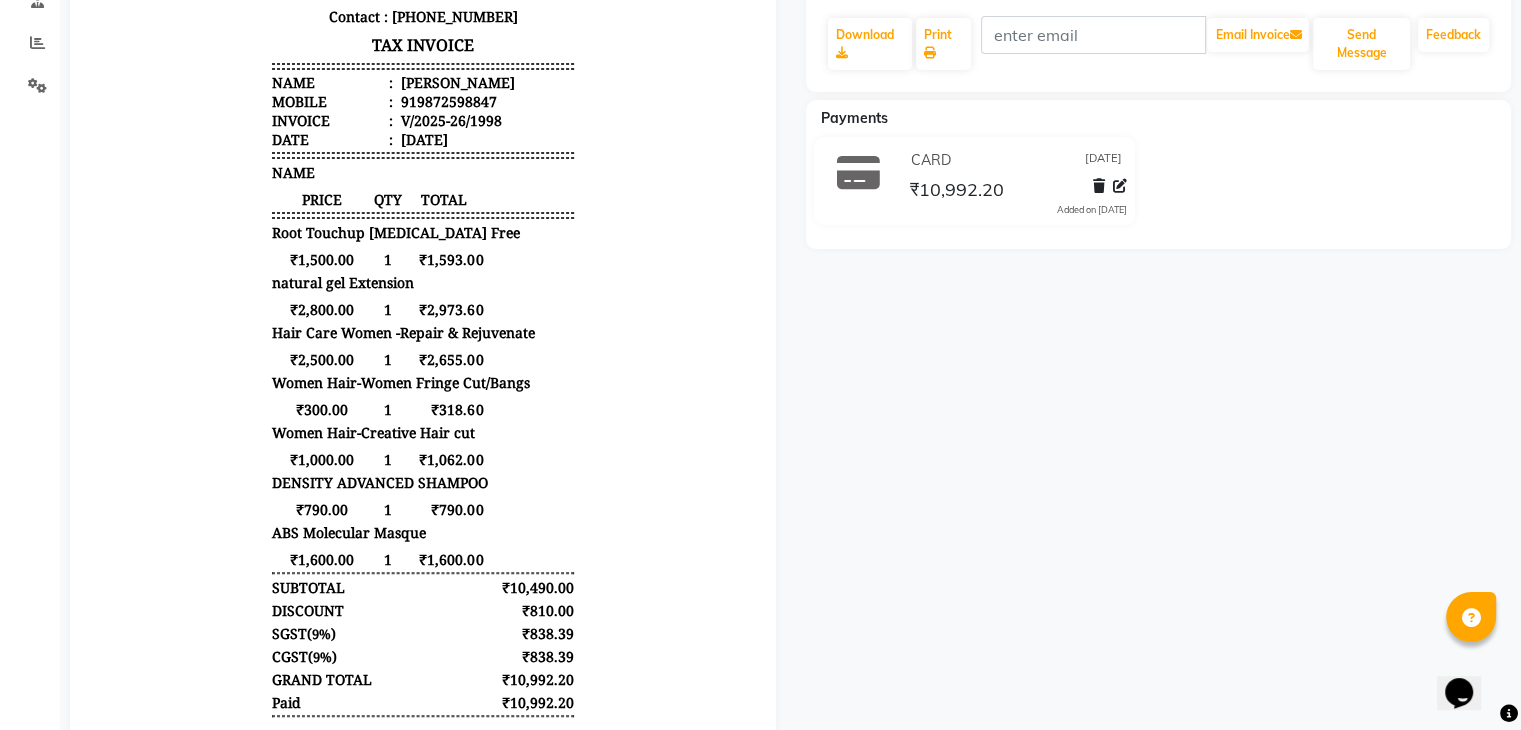 click on "[PERSON_NAME]   Prebook   Payment Received  Download  Print   Email Invoice   Send Message Feedback  Payments CARD [DATE] ₹10,992.20  Added on [DATE]" 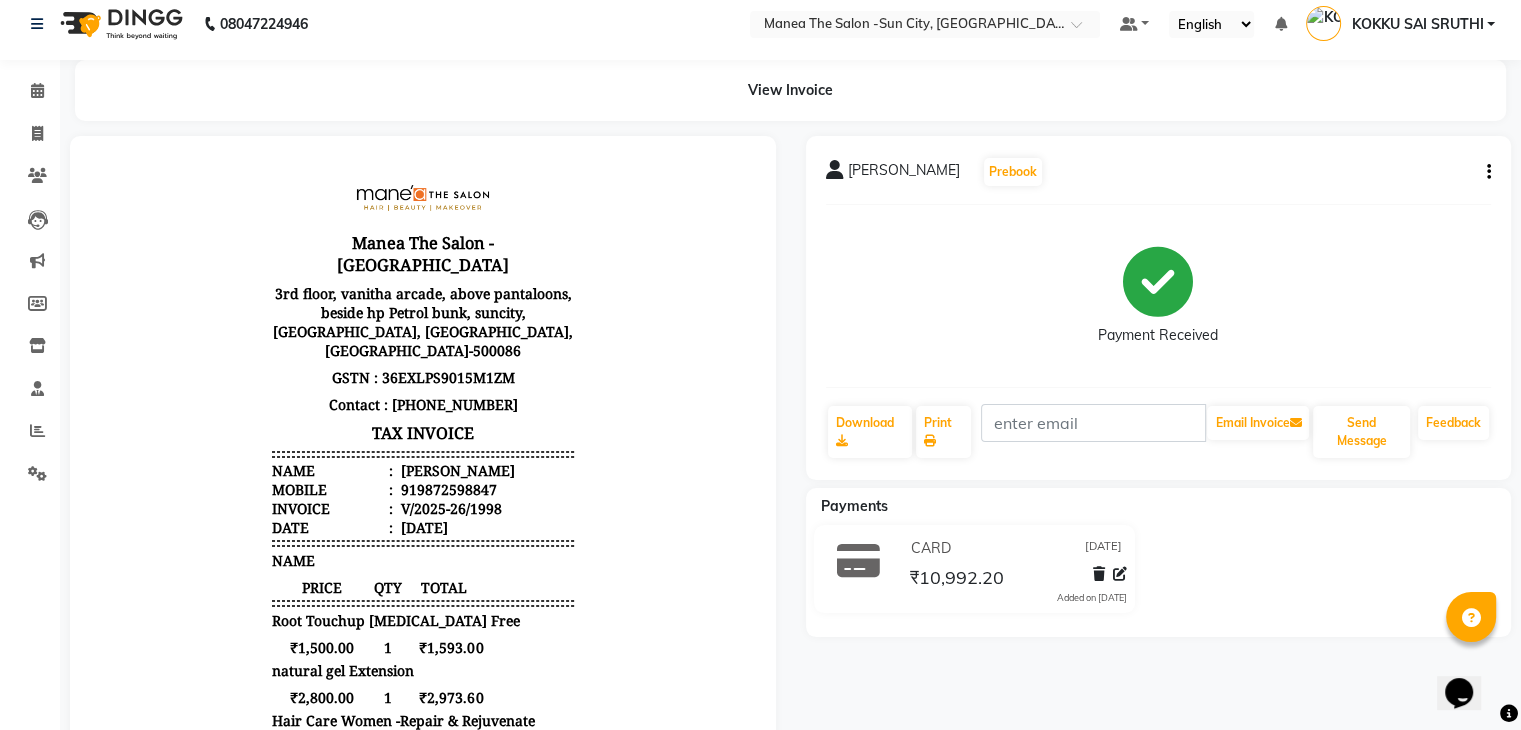 scroll, scrollTop: 0, scrollLeft: 0, axis: both 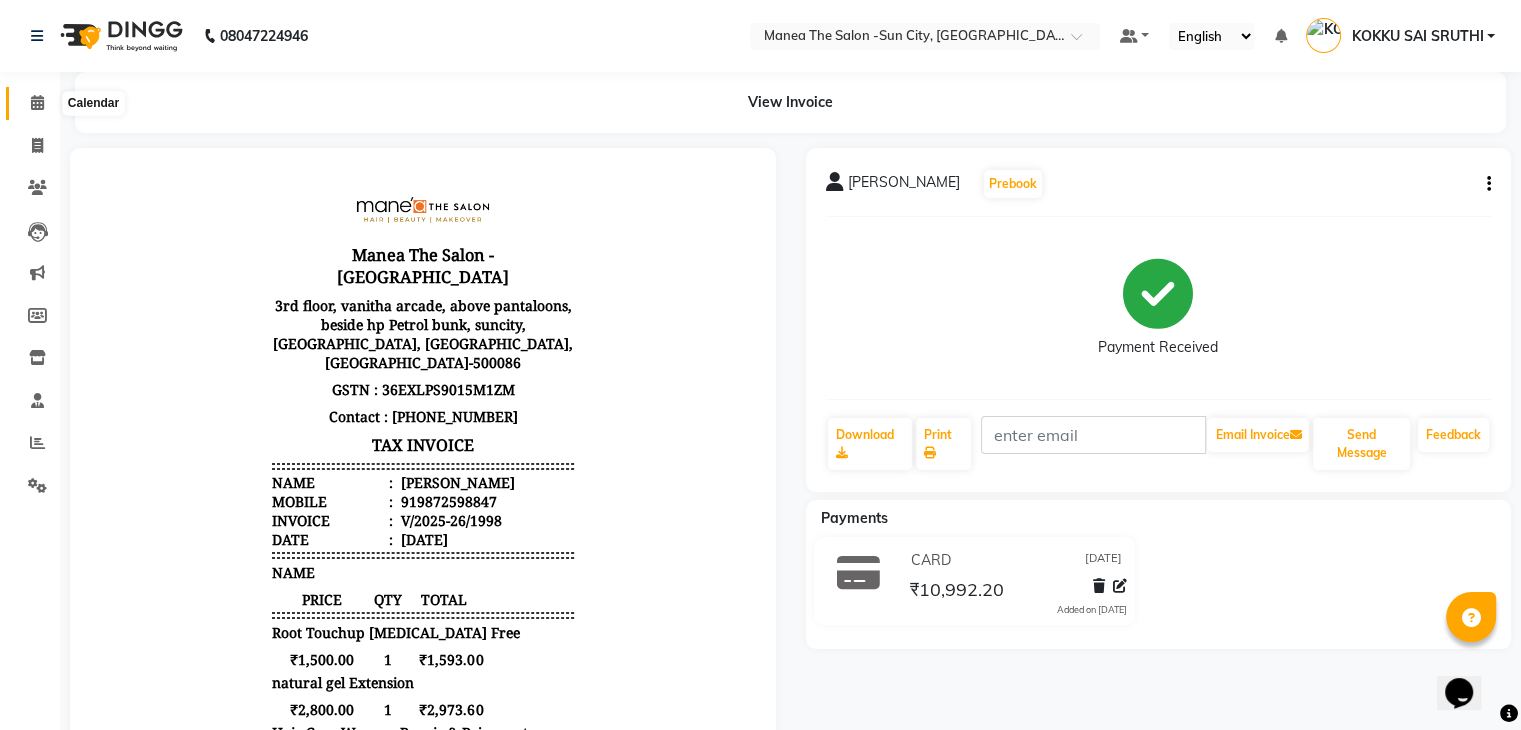 click 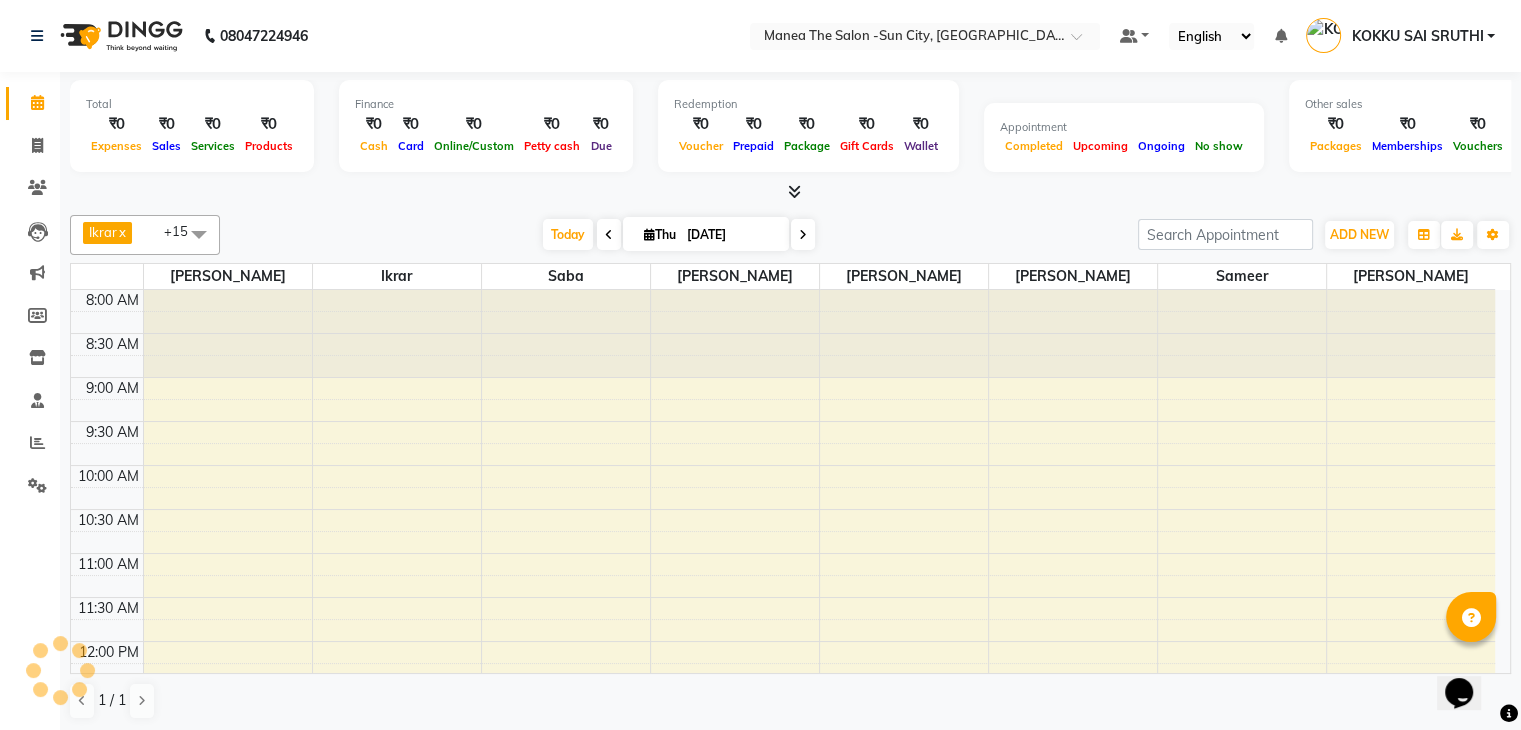 scroll, scrollTop: 0, scrollLeft: 0, axis: both 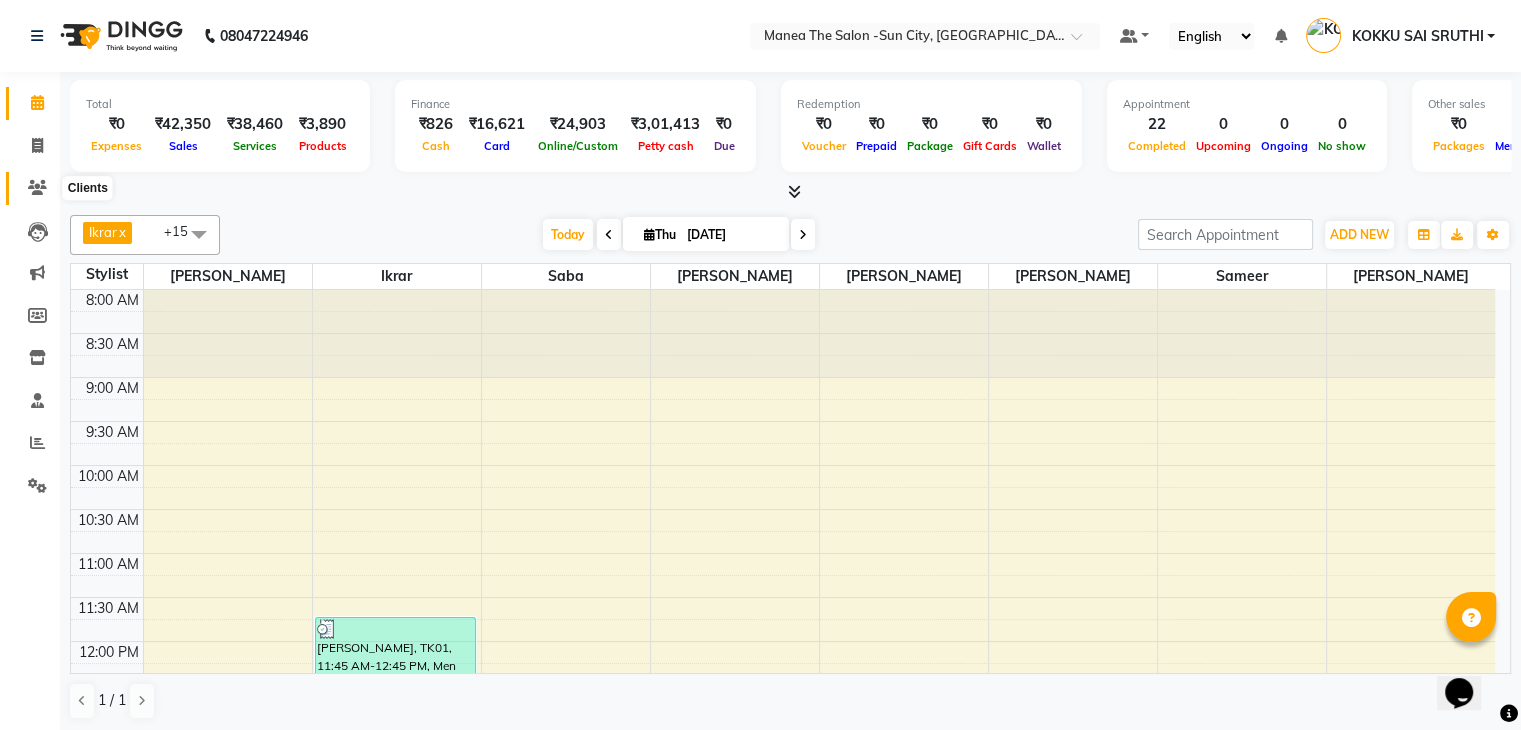 click 